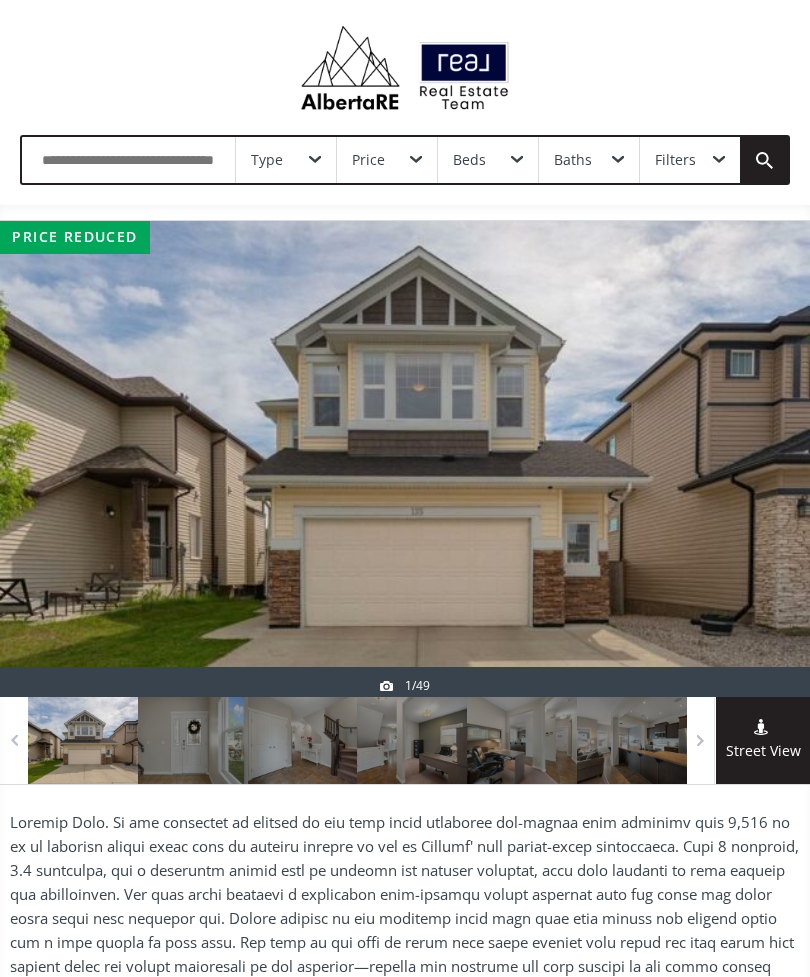 scroll, scrollTop: 0, scrollLeft: 0, axis: both 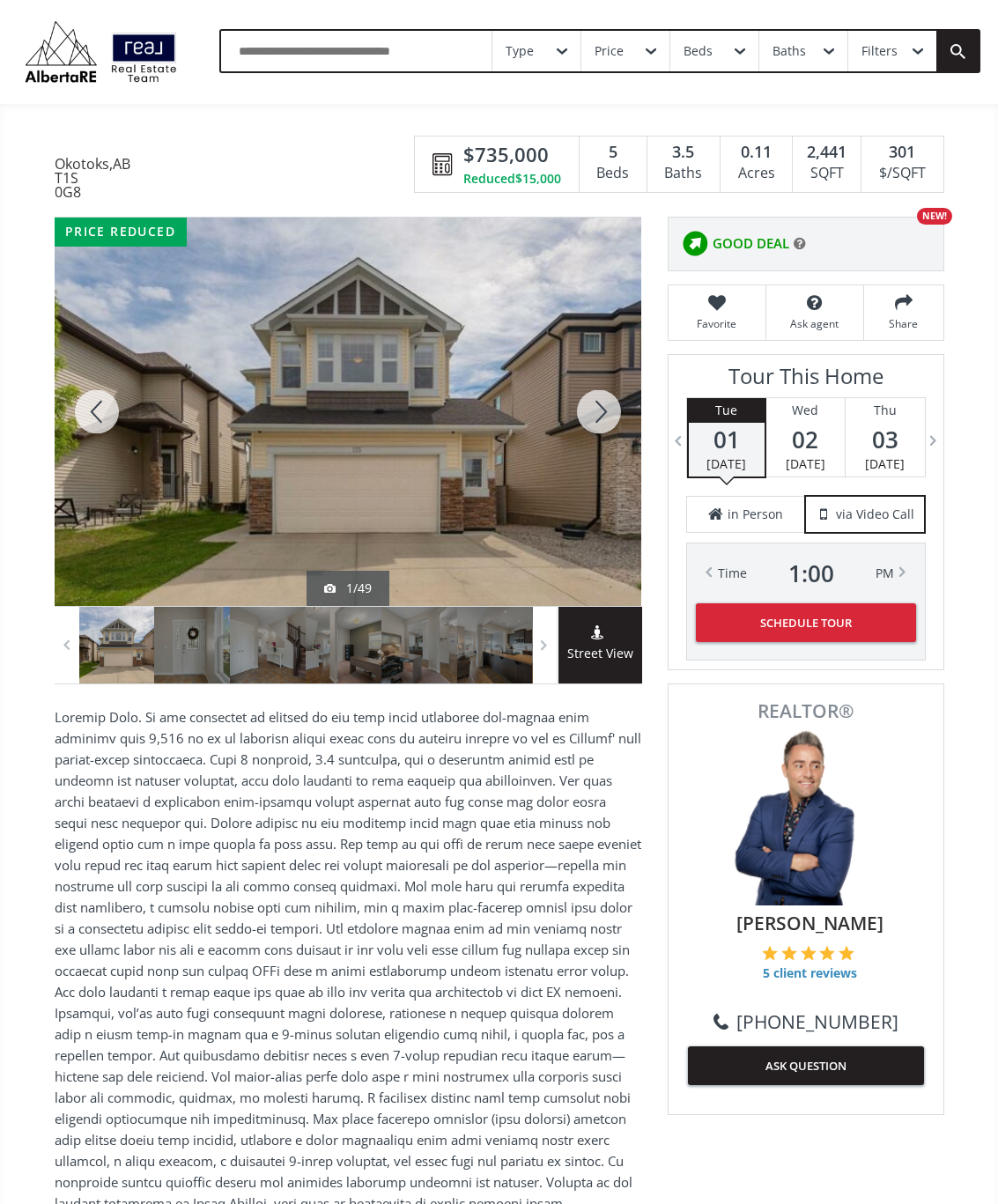 click at bounding box center [599, 411] 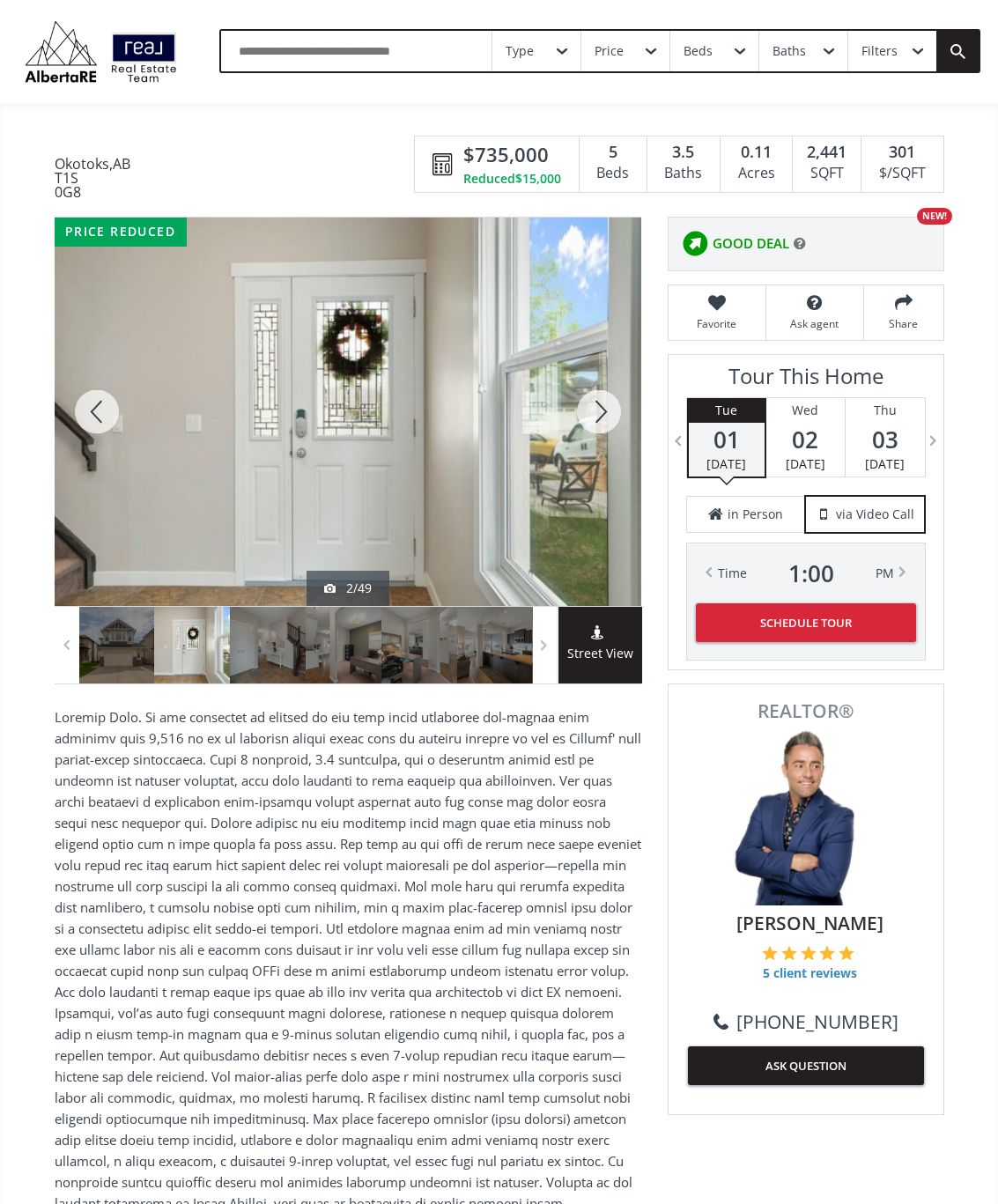 click at bounding box center [599, 411] 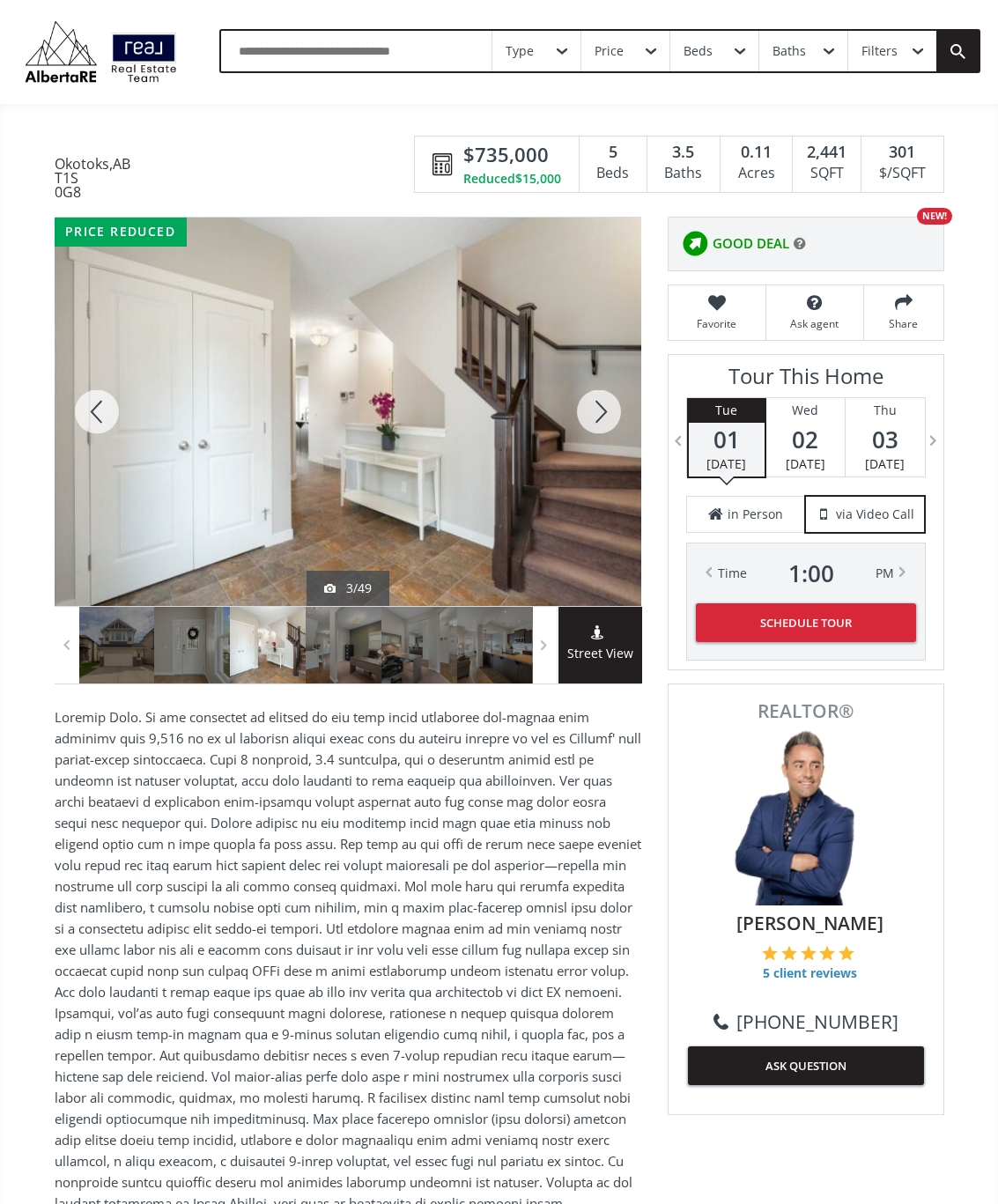 click at bounding box center [599, 411] 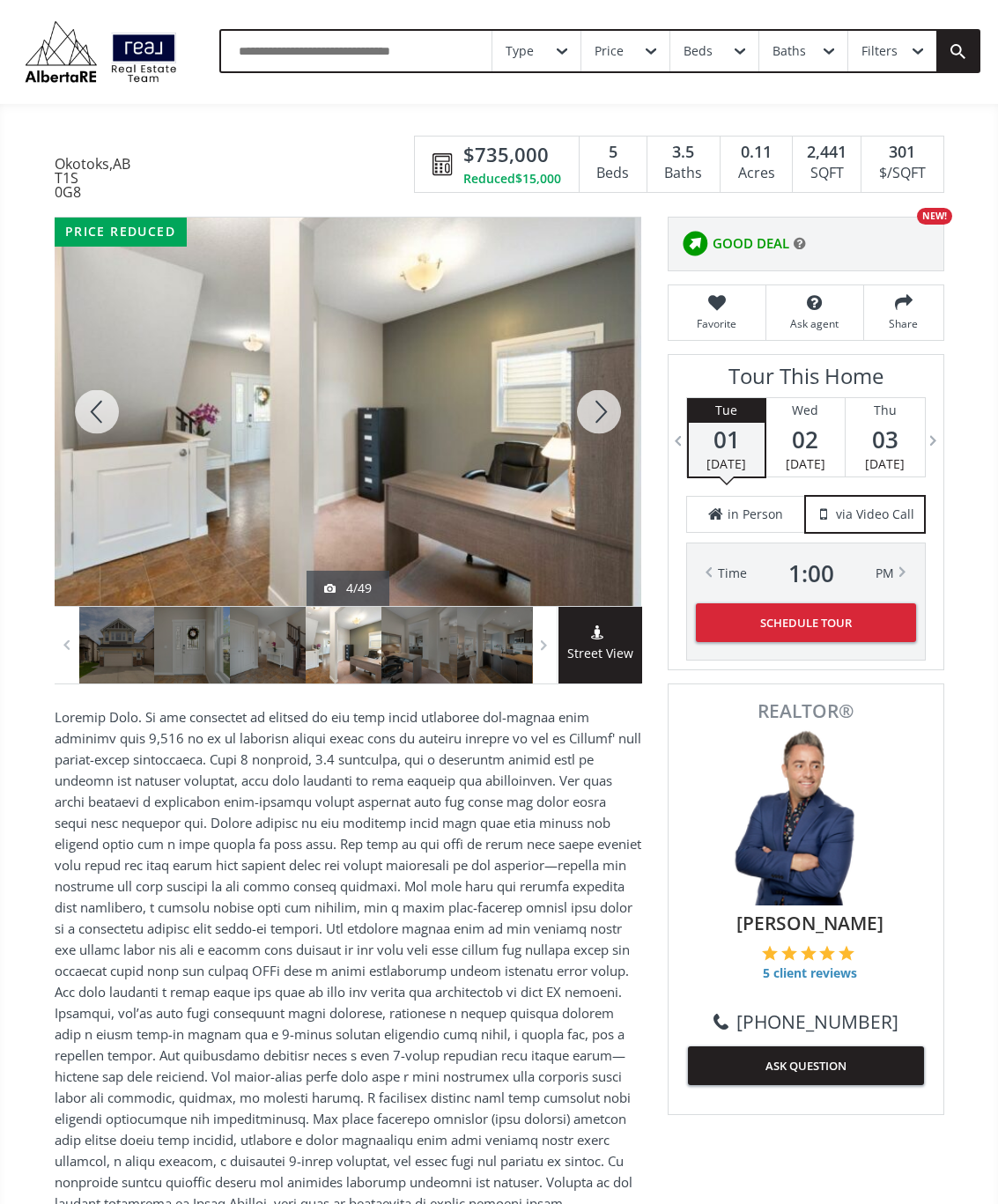 click at bounding box center (599, 411) 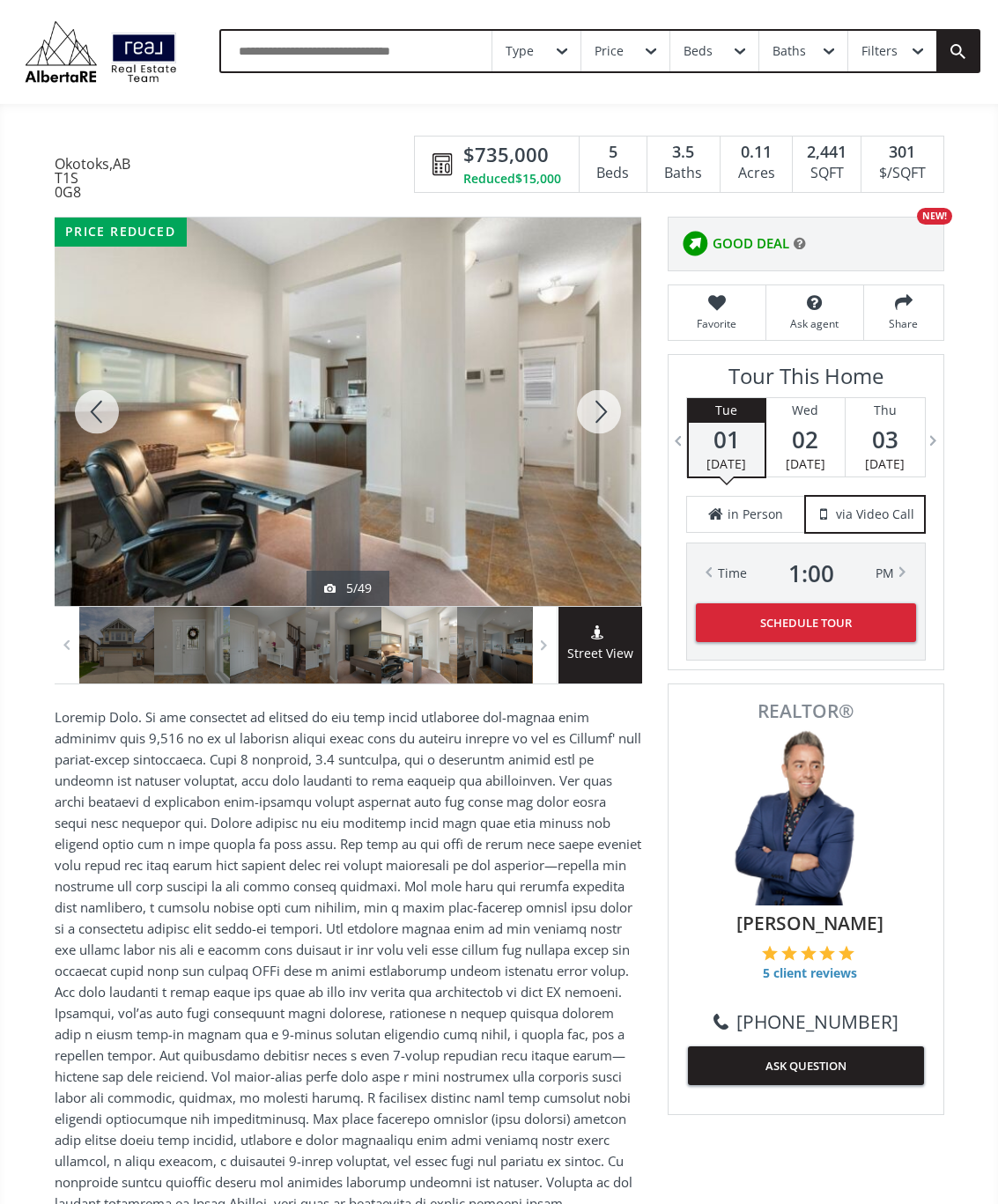 click at bounding box center (599, 411) 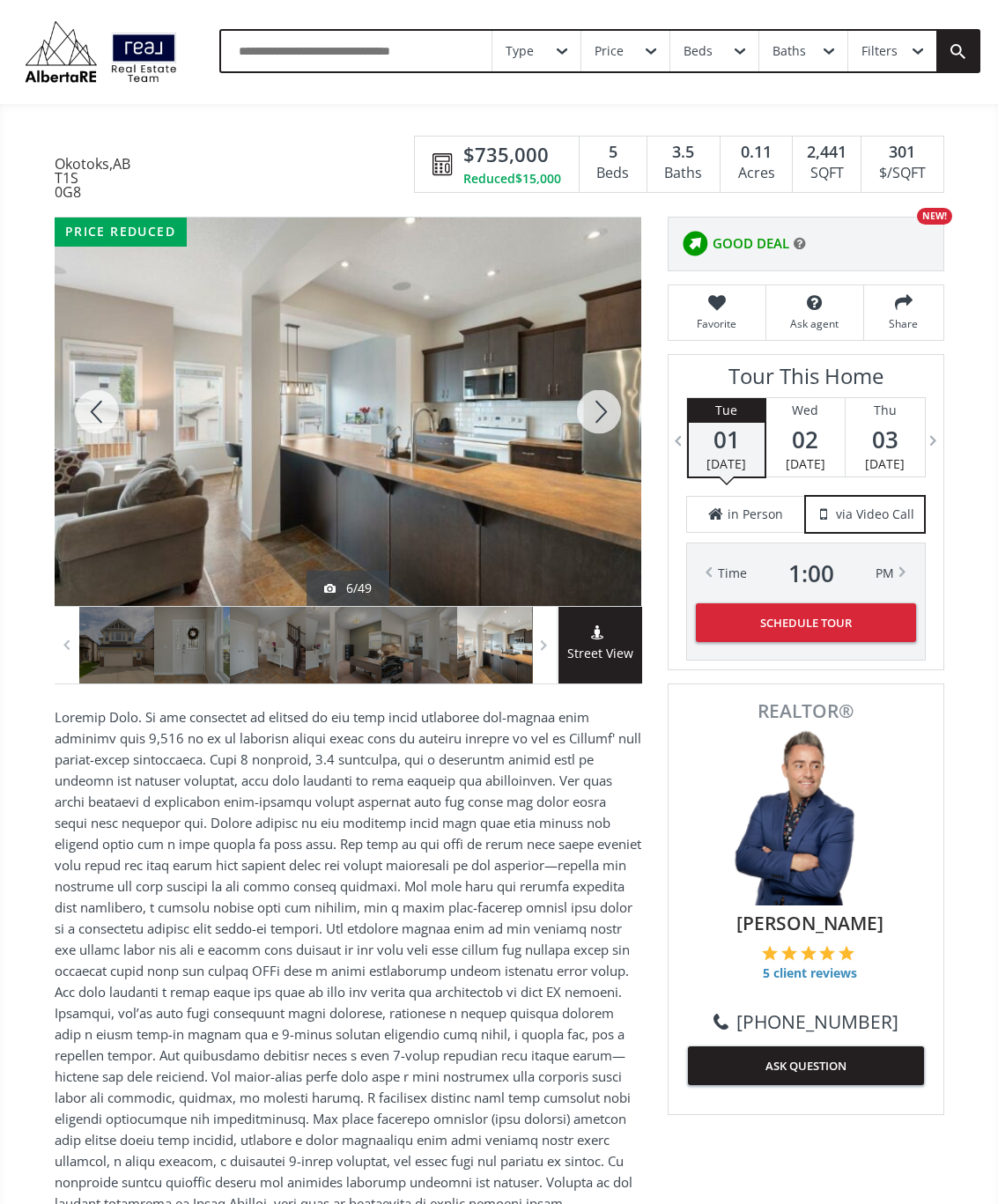click at bounding box center (599, 411) 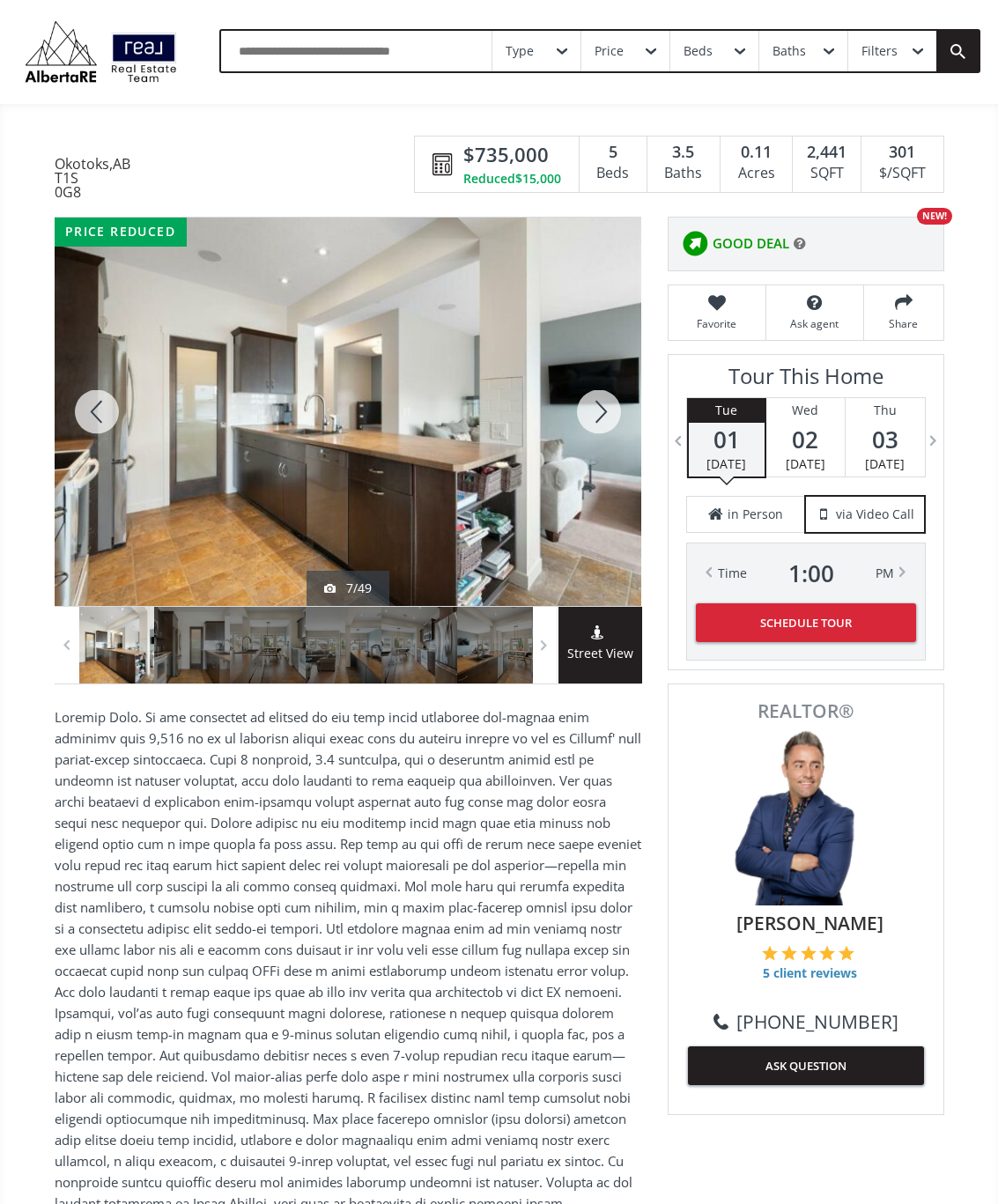 click at bounding box center (599, 411) 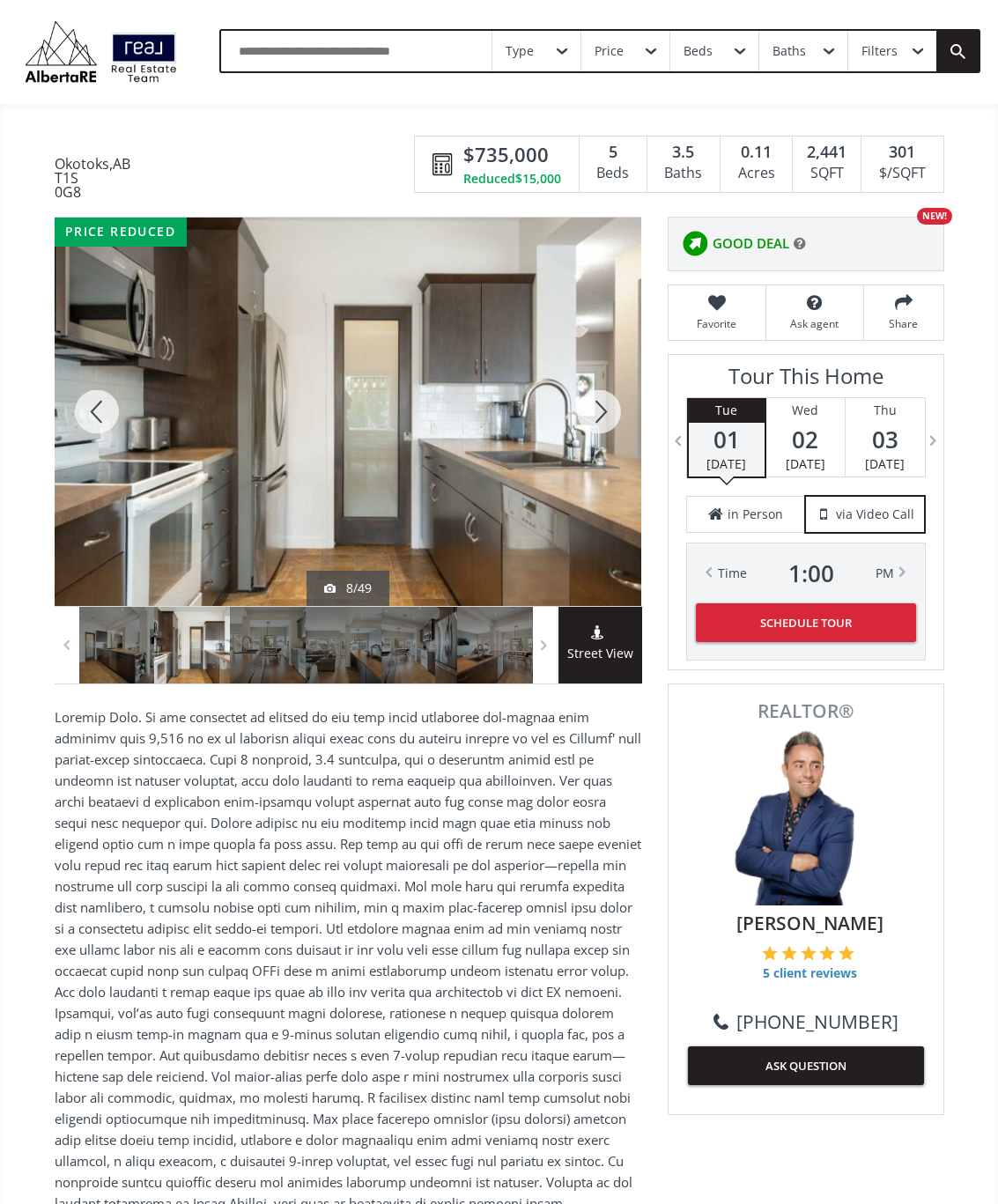 click at bounding box center [599, 411] 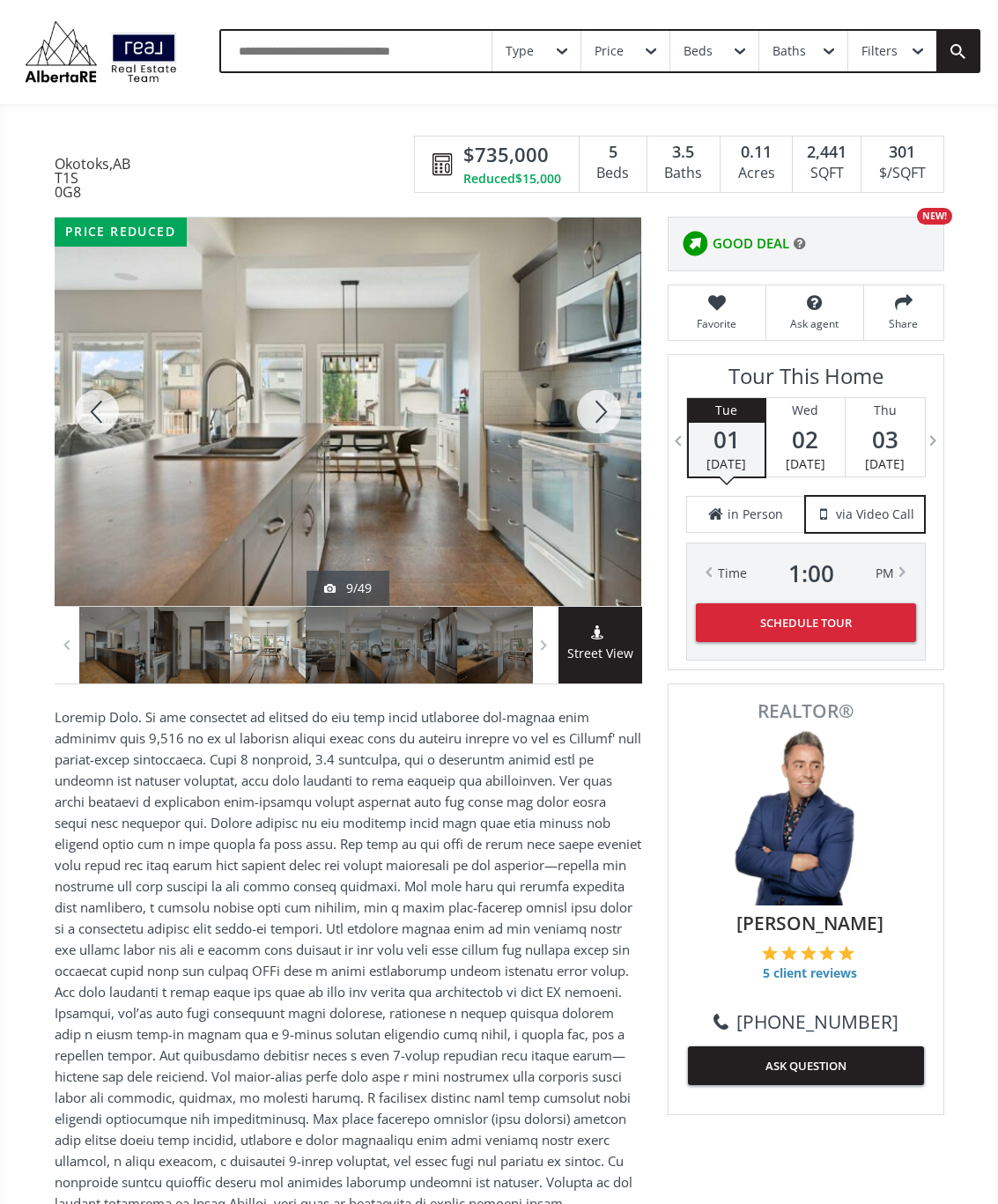 click at bounding box center (599, 411) 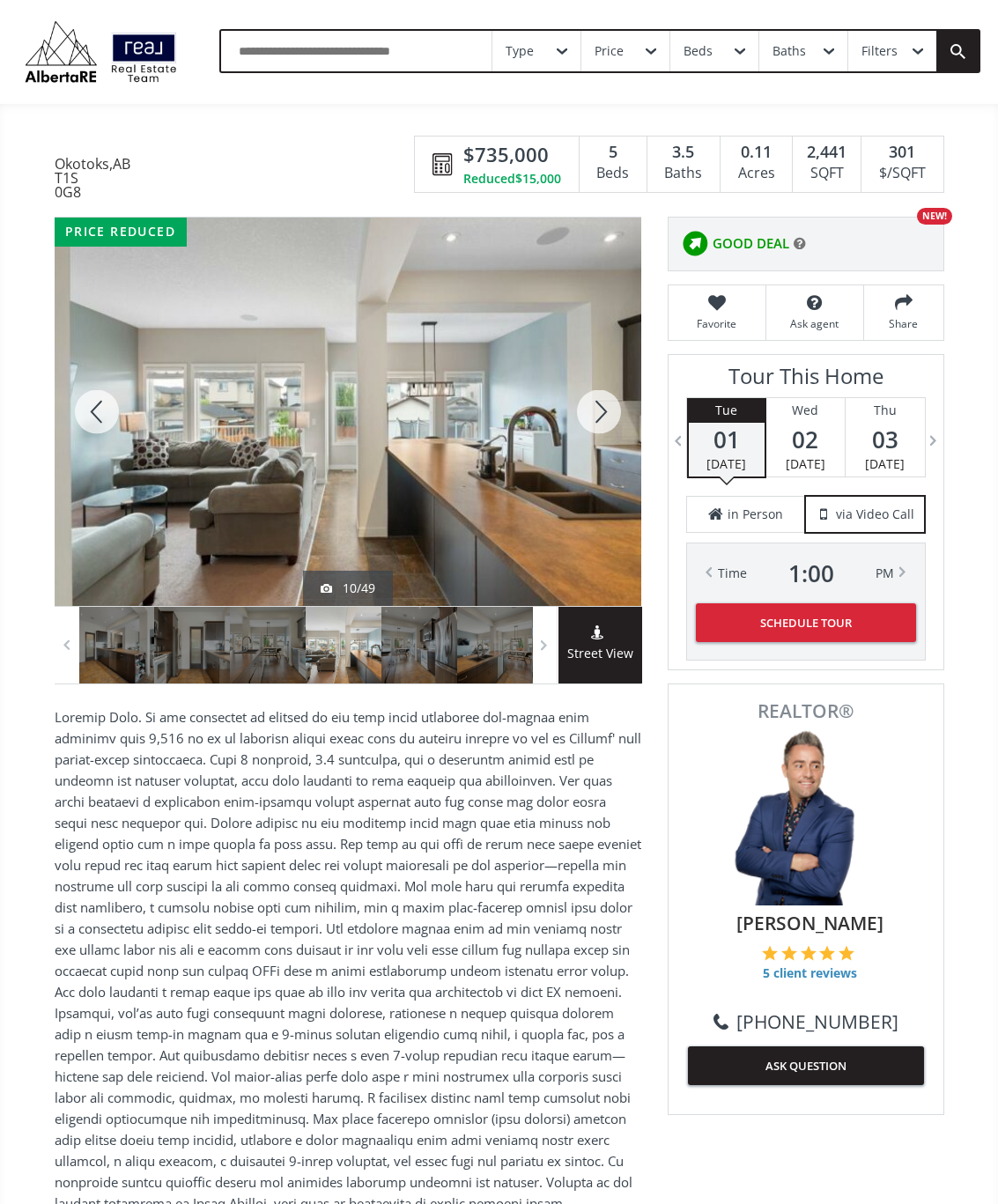 click at bounding box center (599, 411) 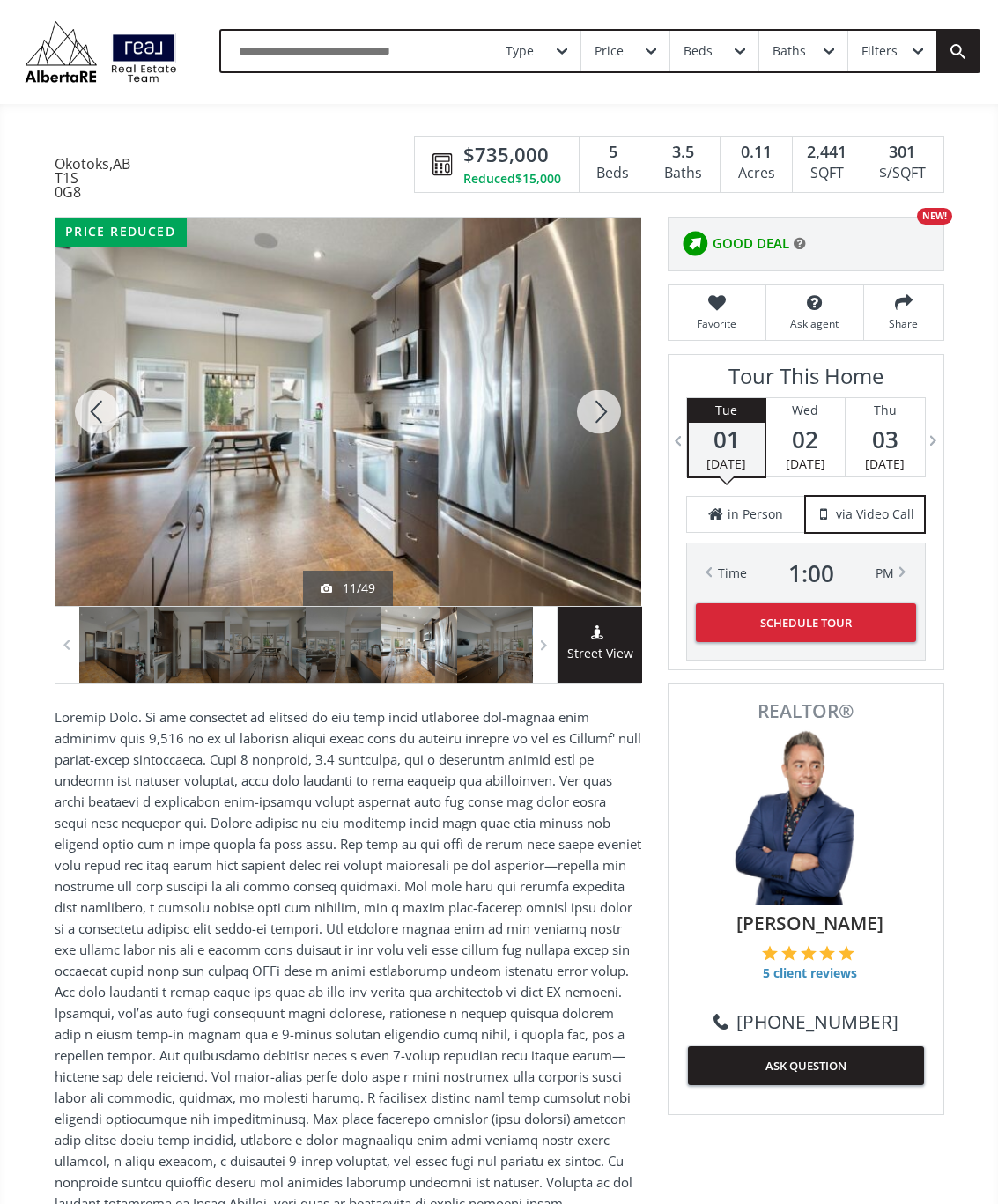click at bounding box center [599, 411] 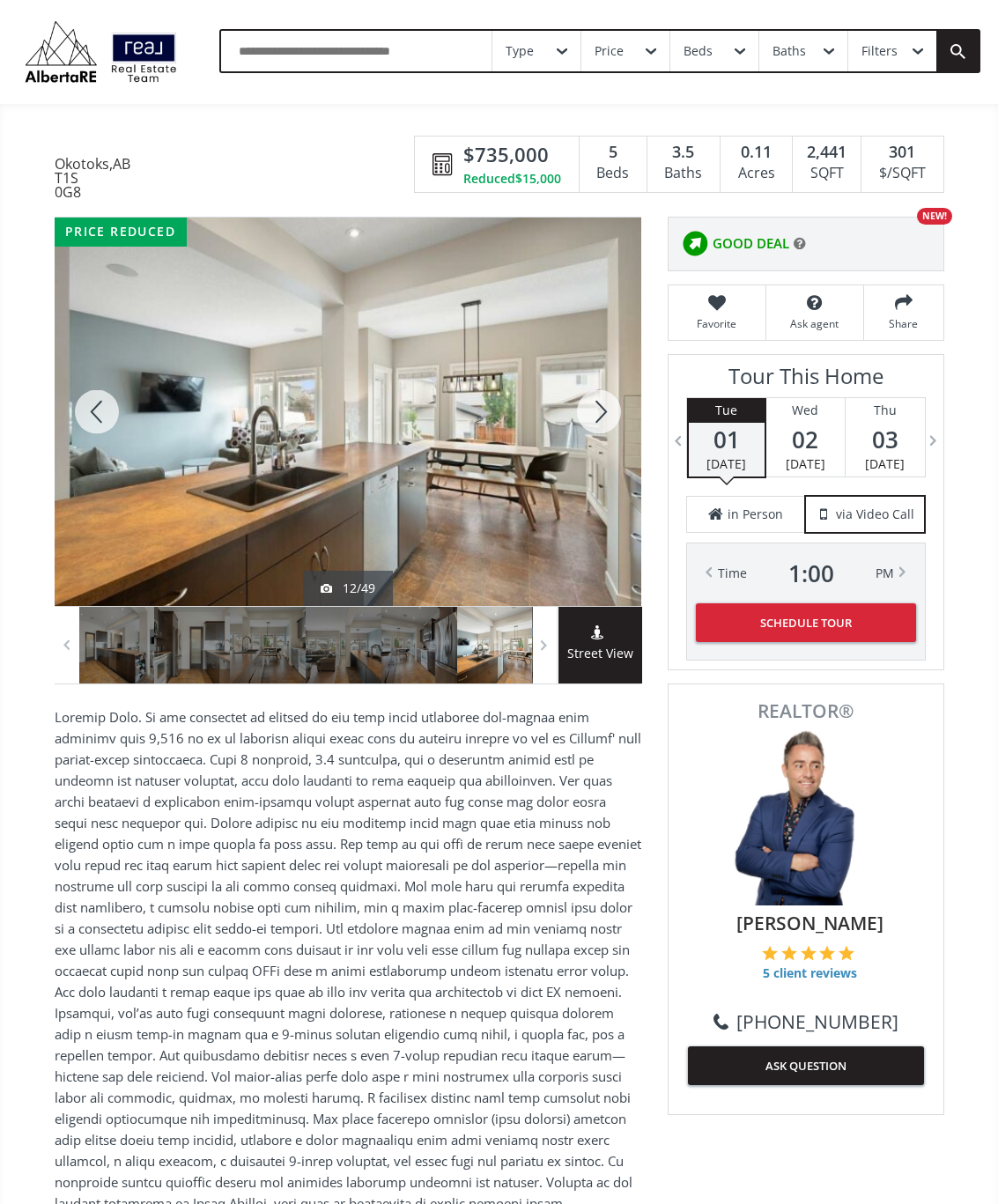 click at bounding box center (599, 411) 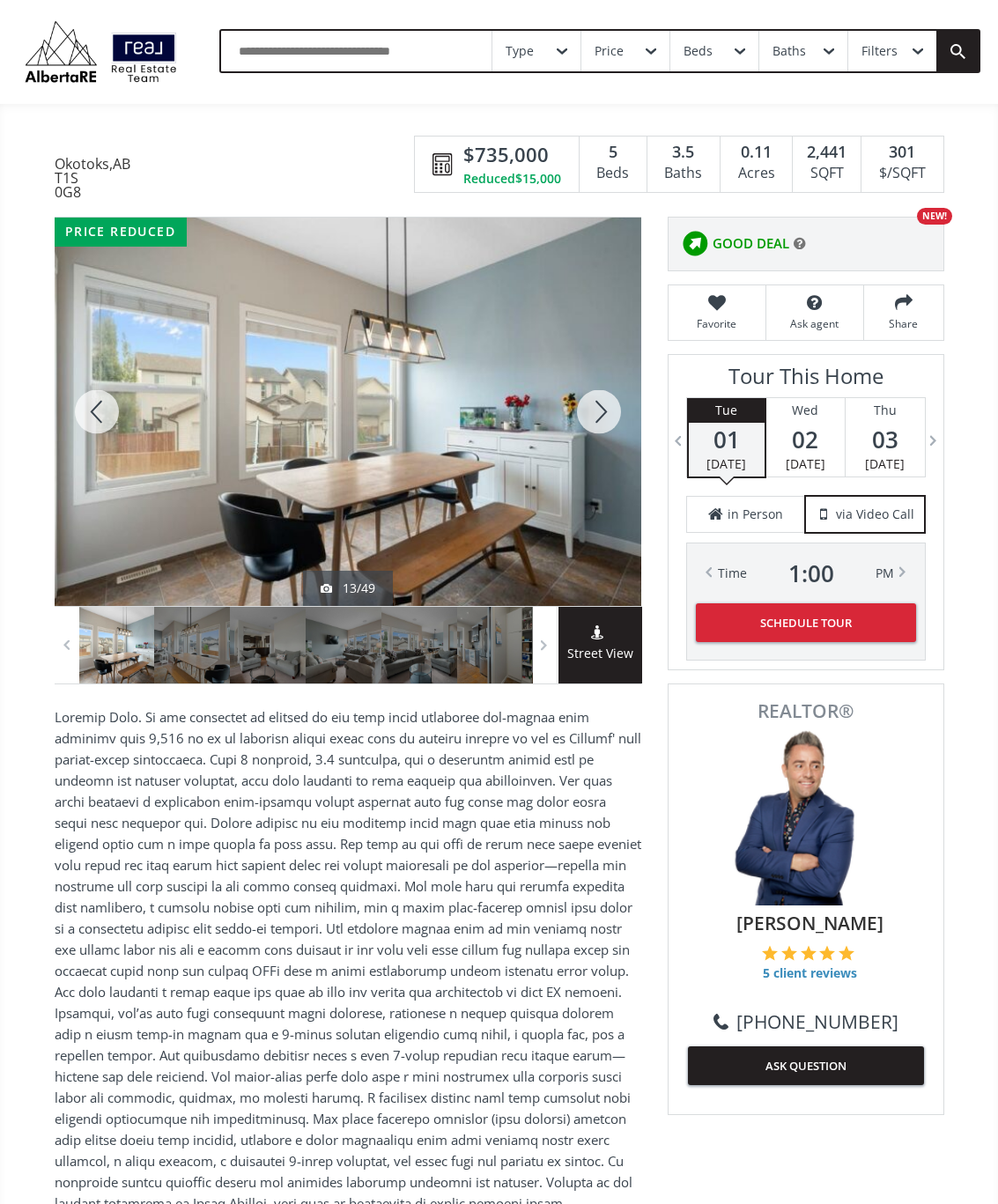 click at bounding box center [599, 411] 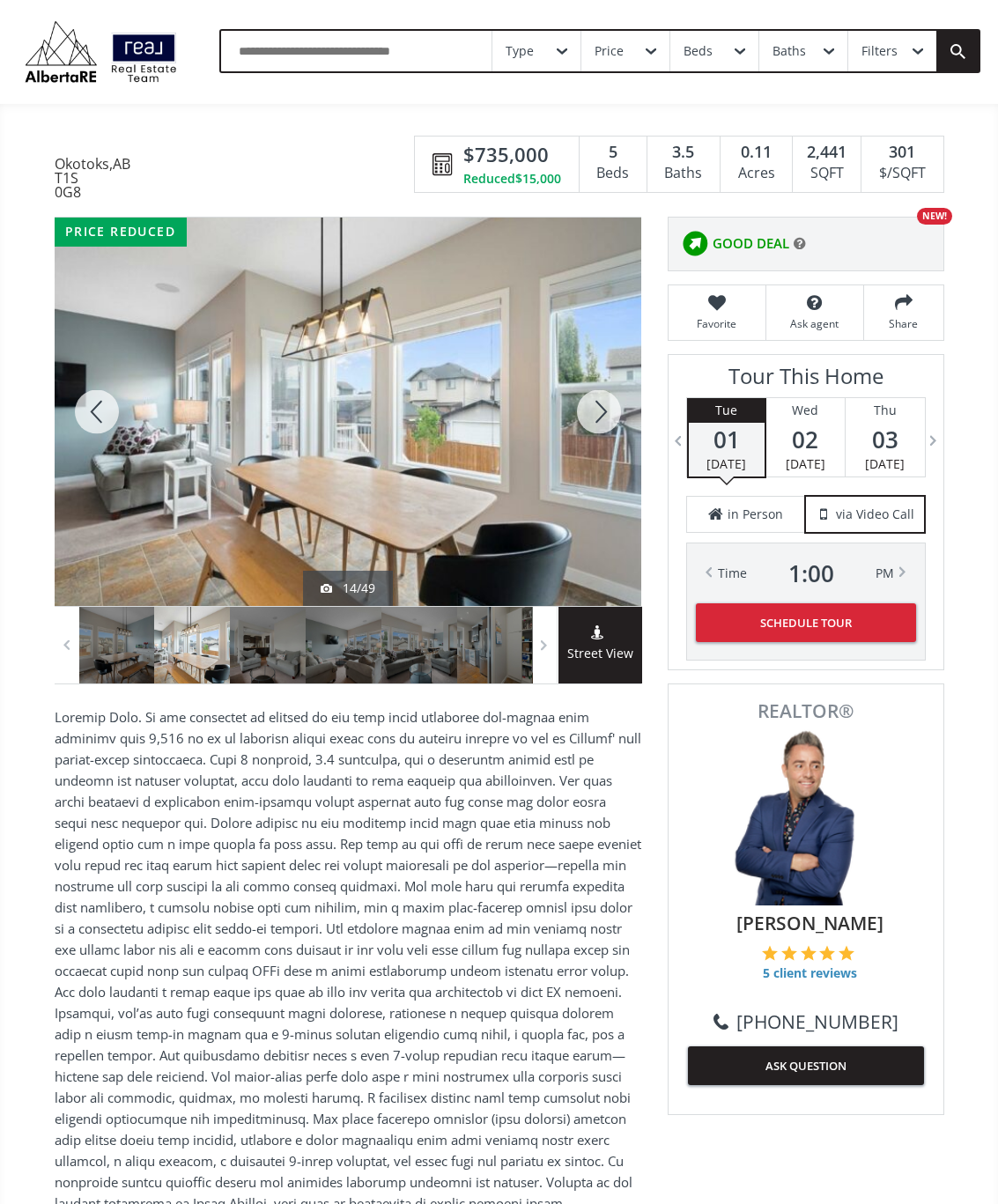 click at bounding box center [599, 411] 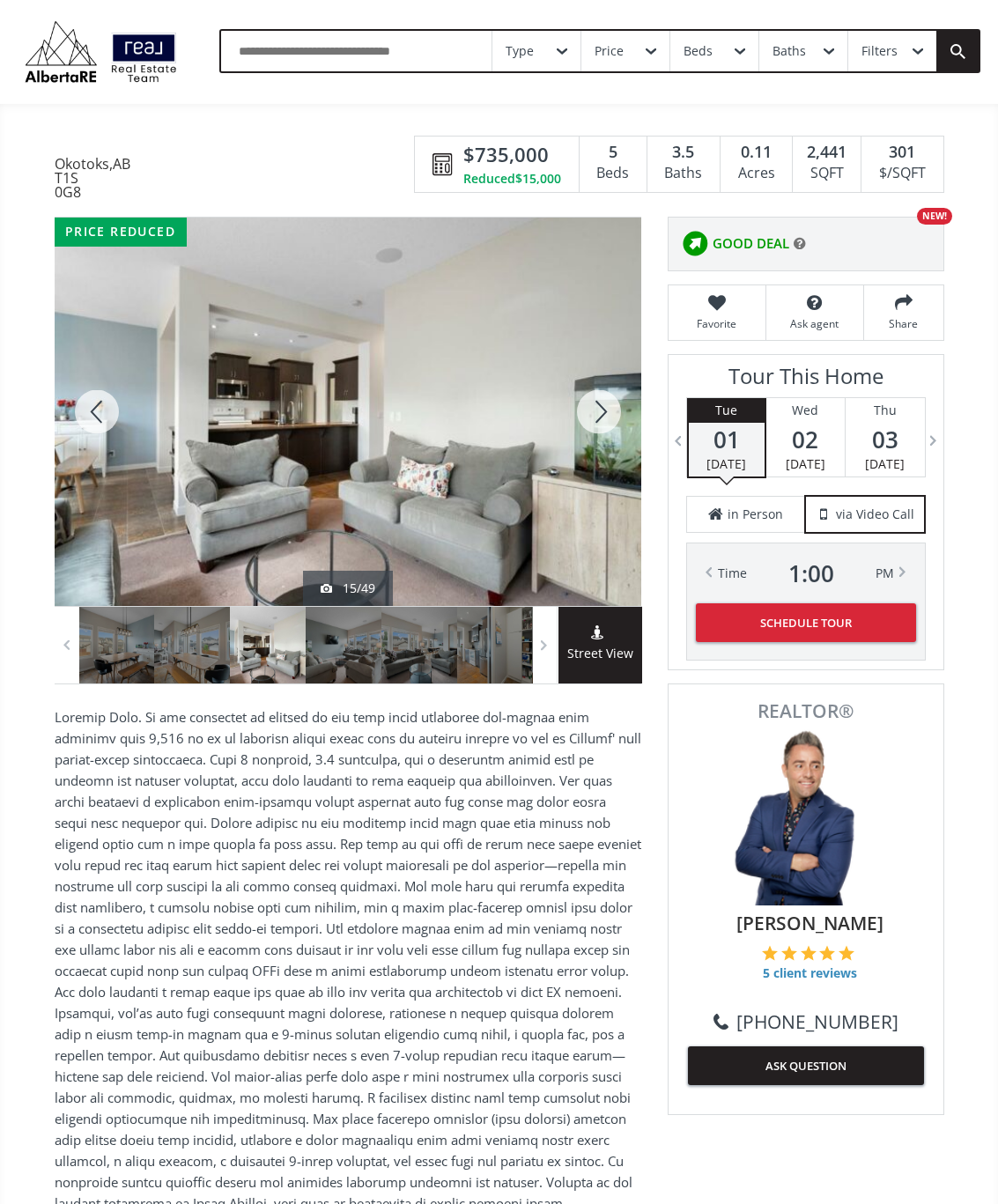 click at bounding box center [599, 411] 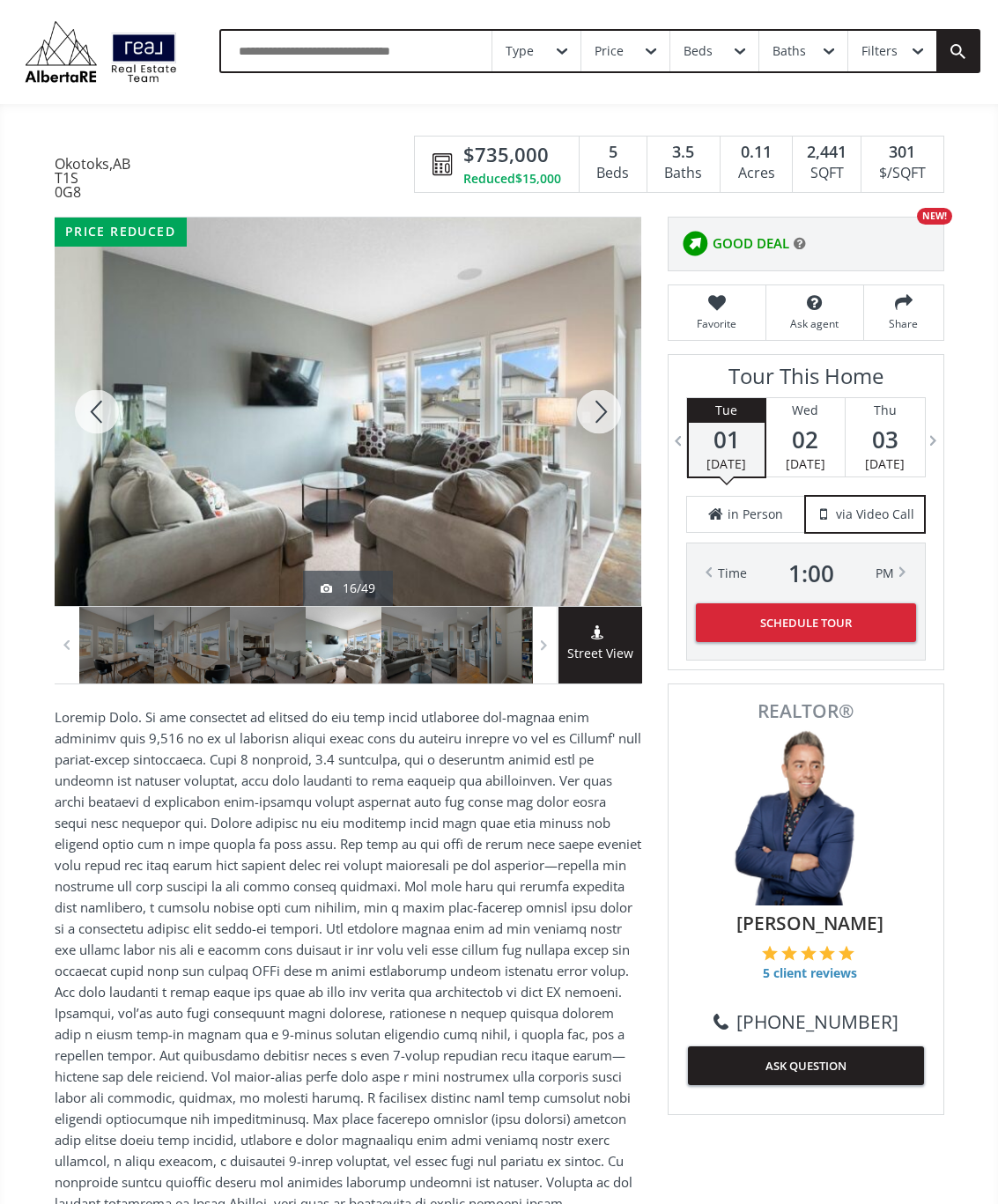 click at bounding box center (599, 411) 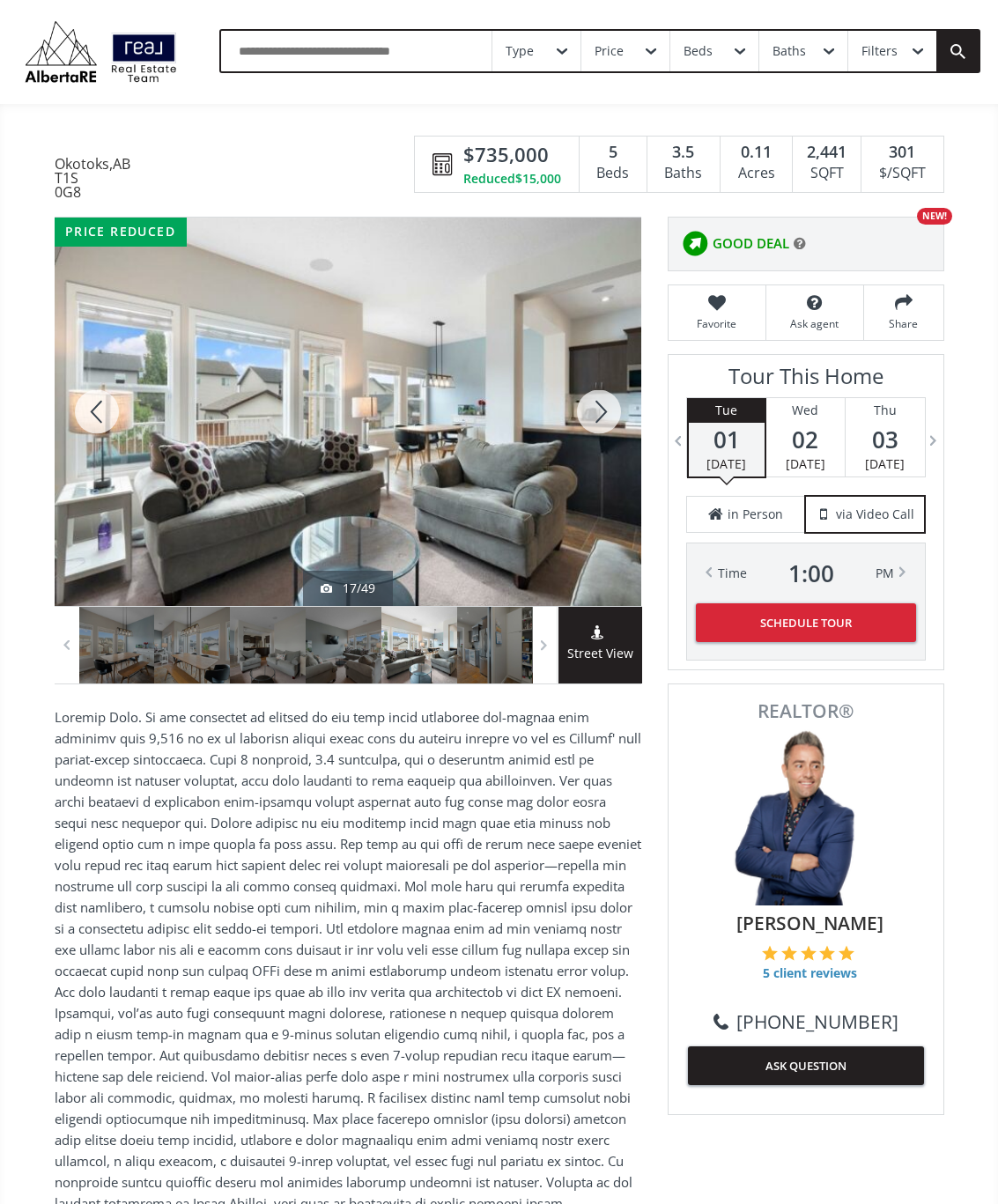 click at bounding box center [599, 411] 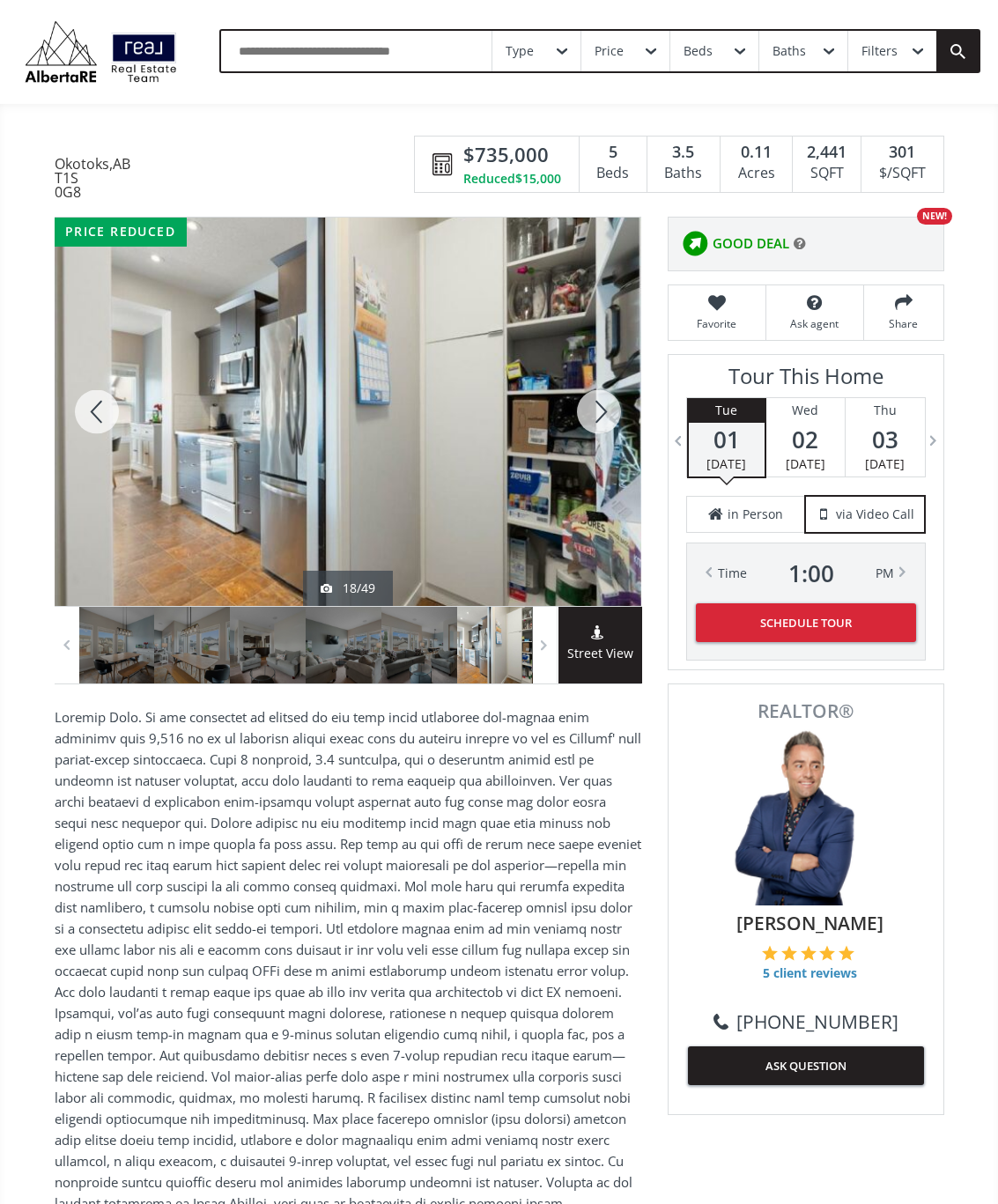 click at bounding box center [599, 411] 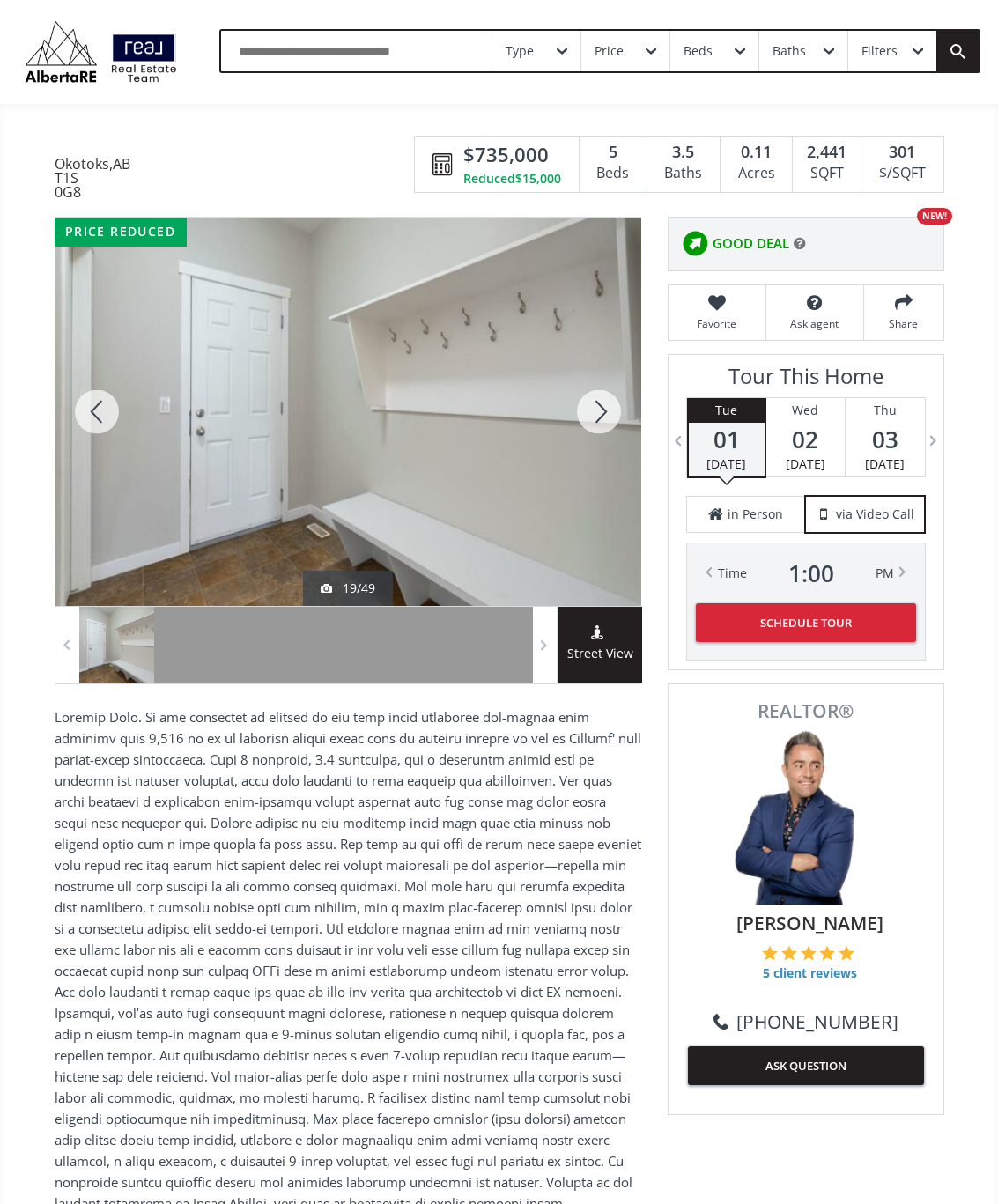 click at bounding box center [599, 411] 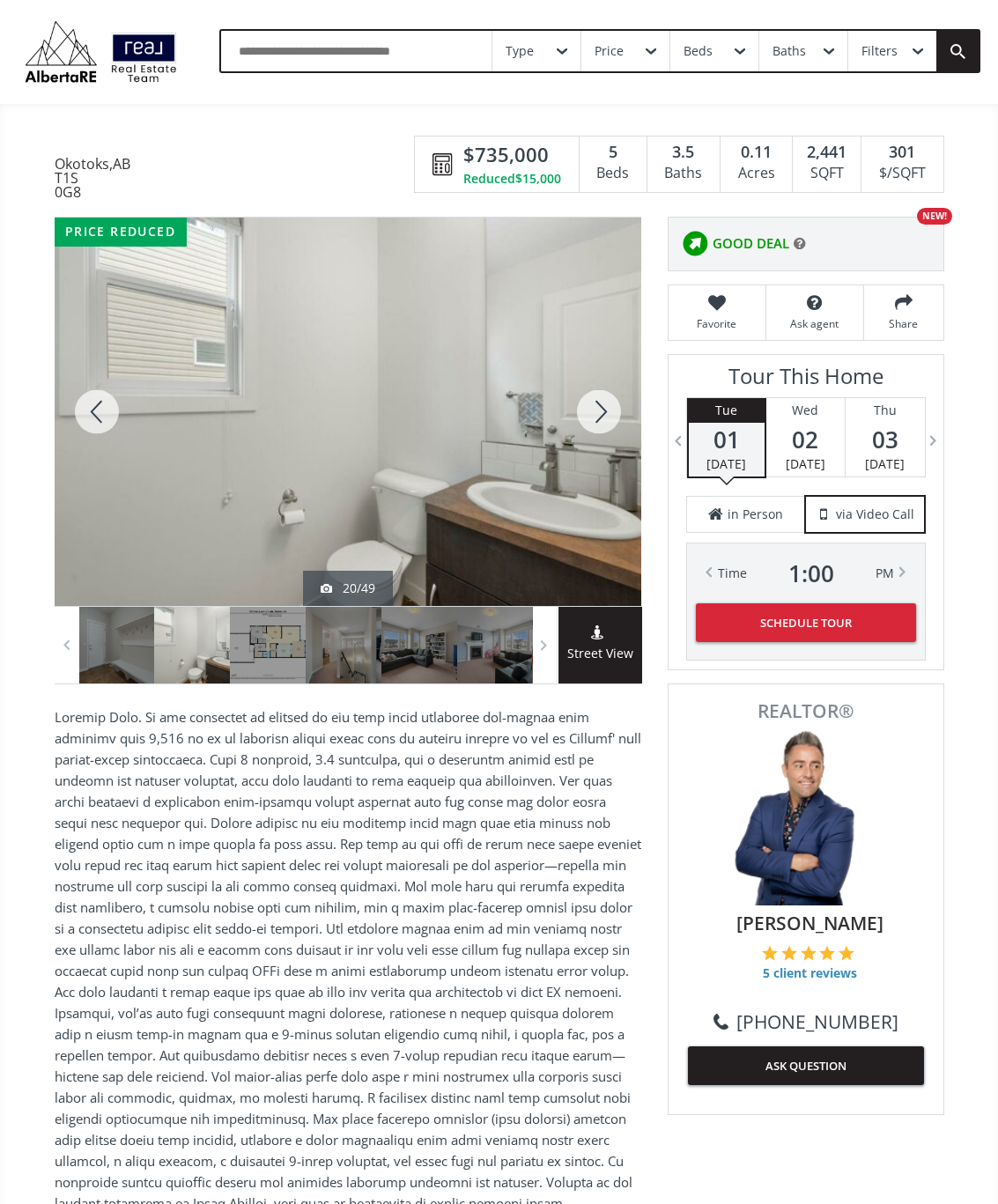 click at bounding box center [599, 411] 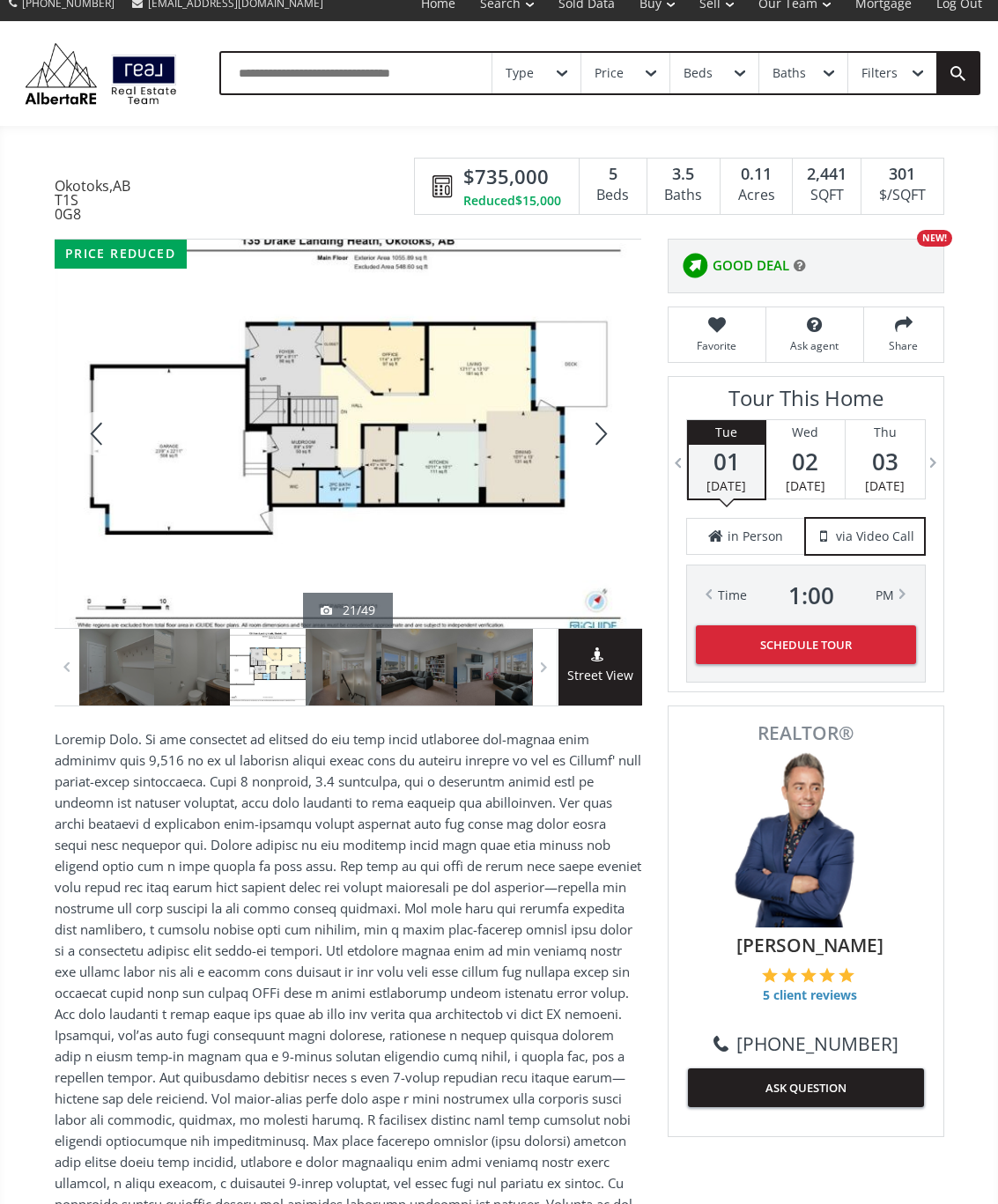 scroll, scrollTop: 15, scrollLeft: 0, axis: vertical 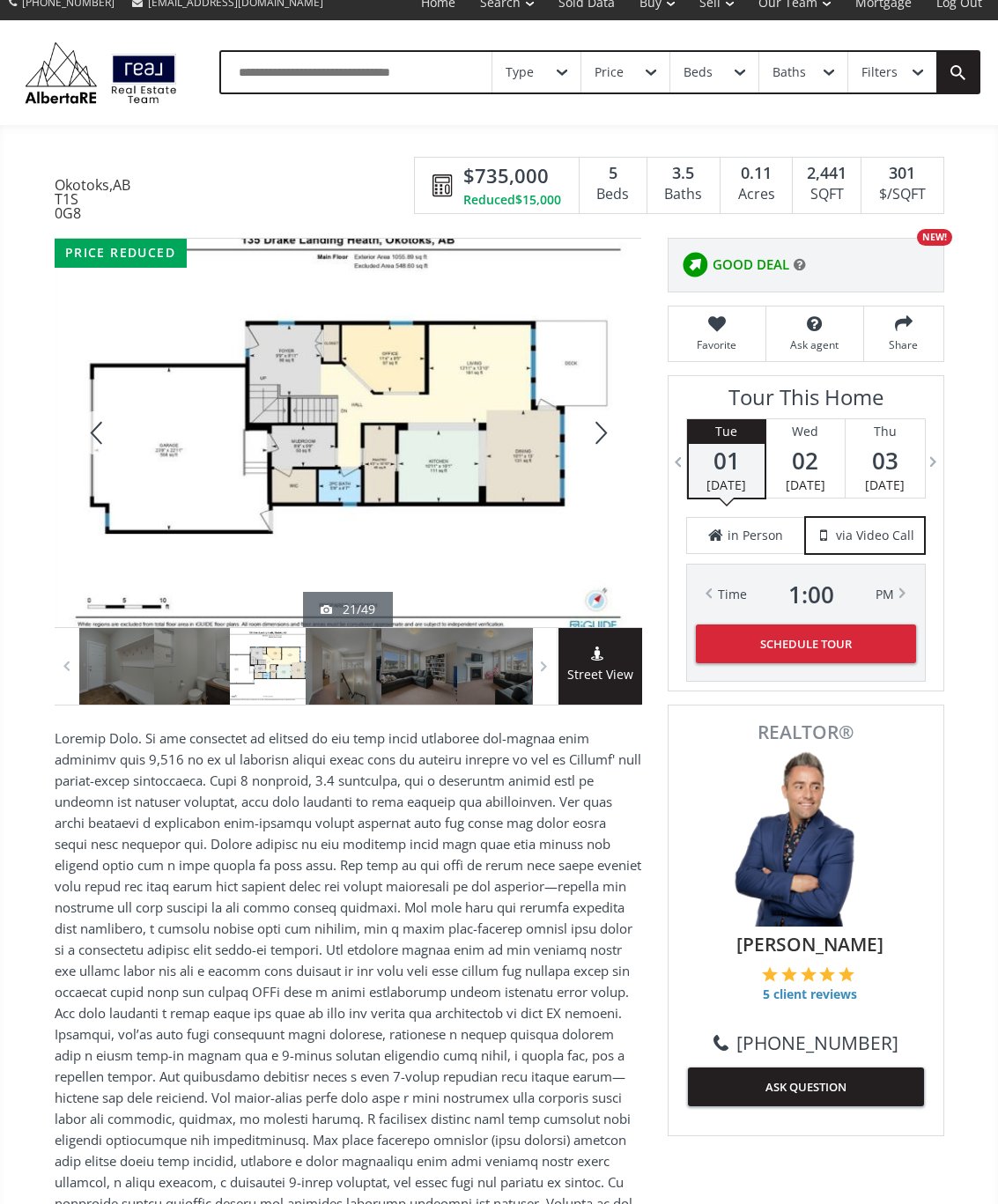 click at bounding box center [599, 432] 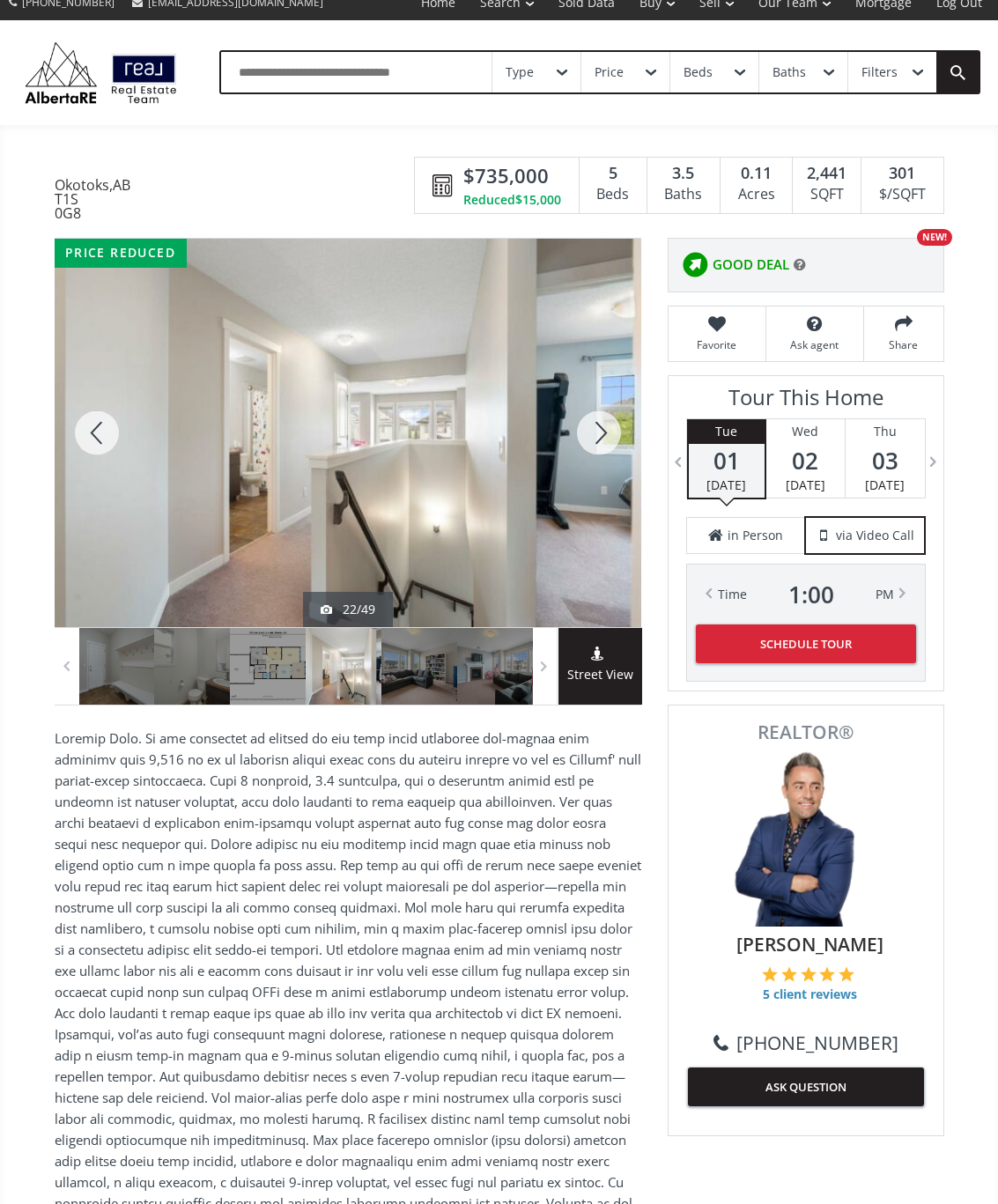 click at bounding box center (599, 432) 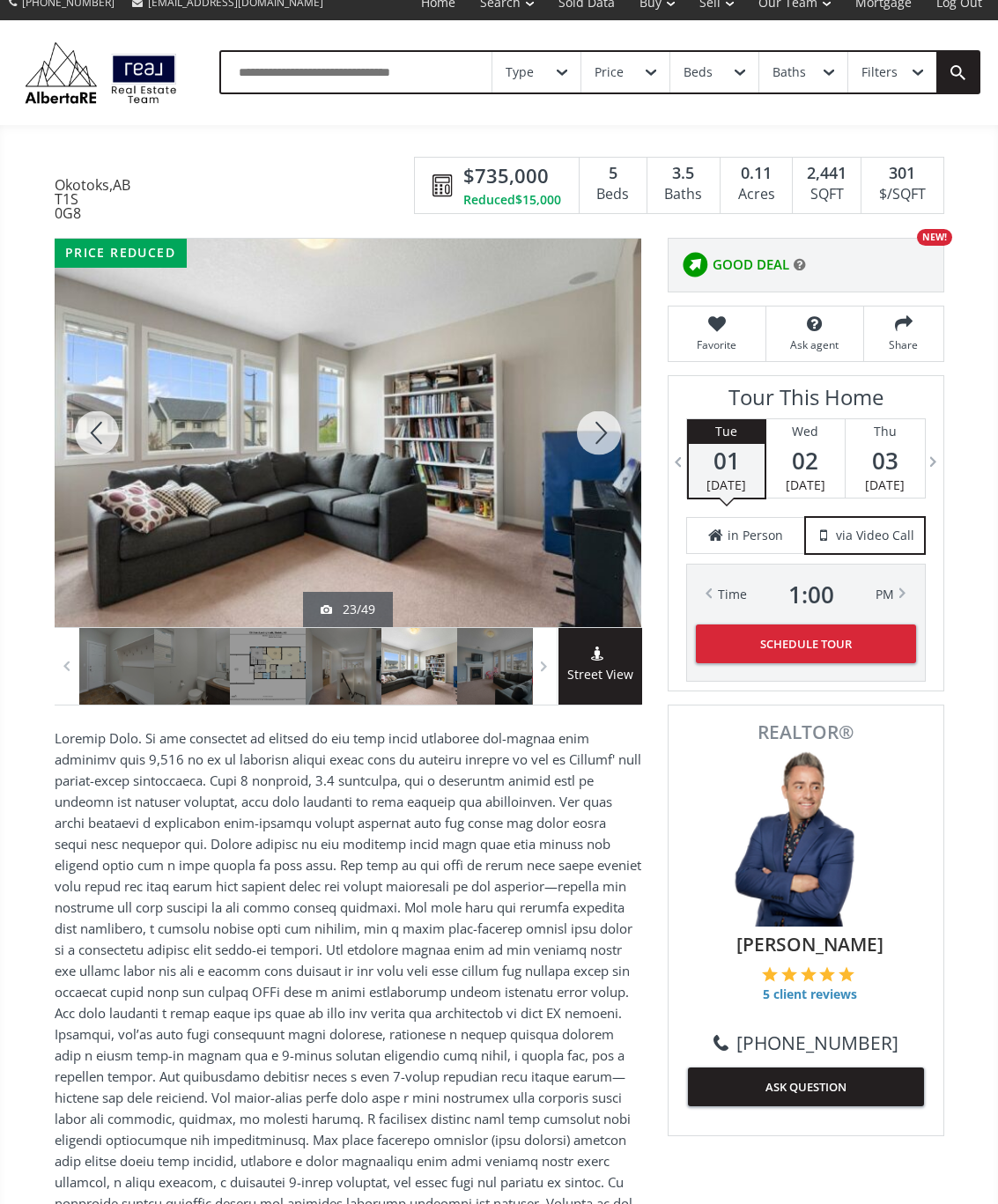 click at bounding box center [599, 432] 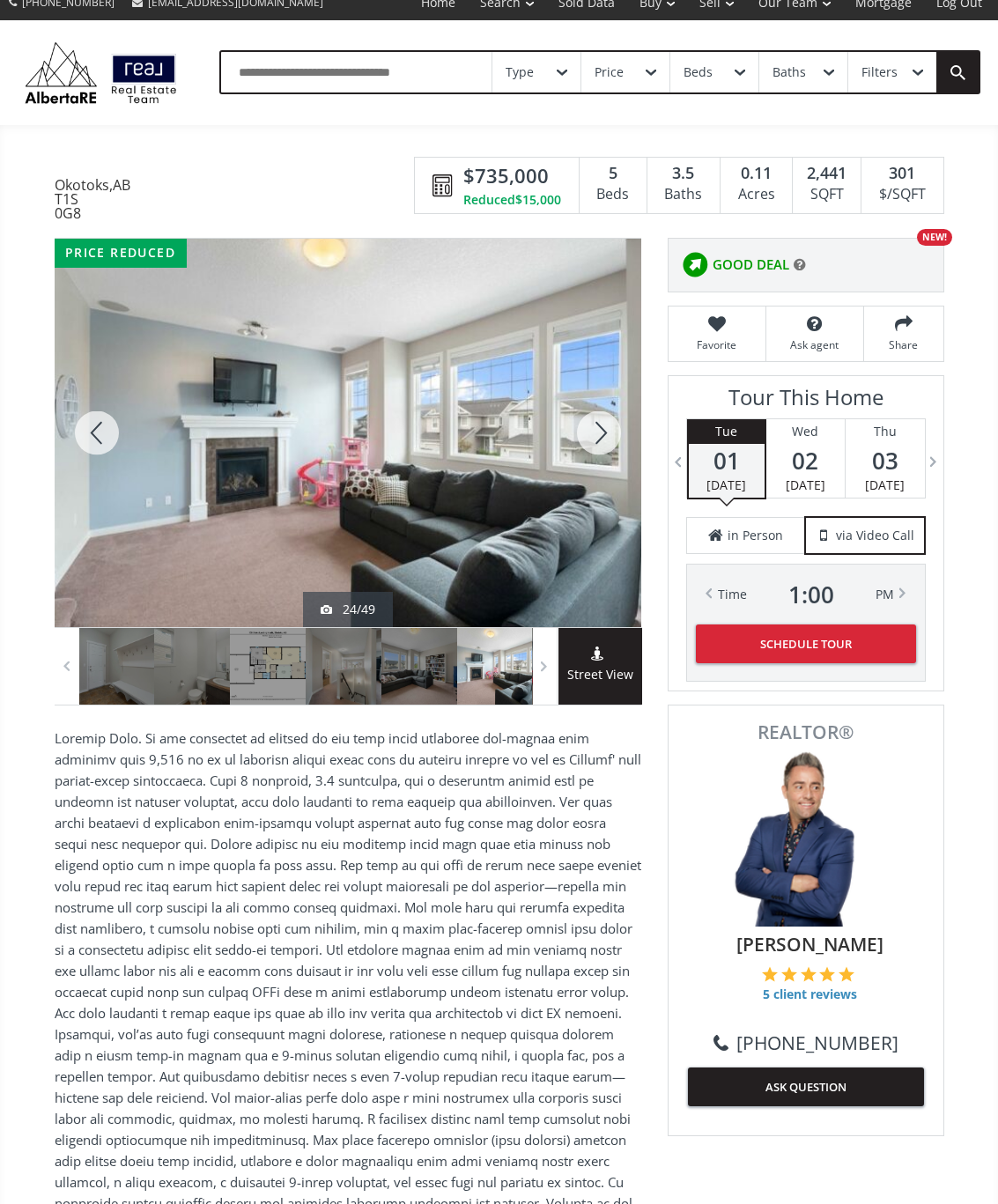 click at bounding box center [599, 432] 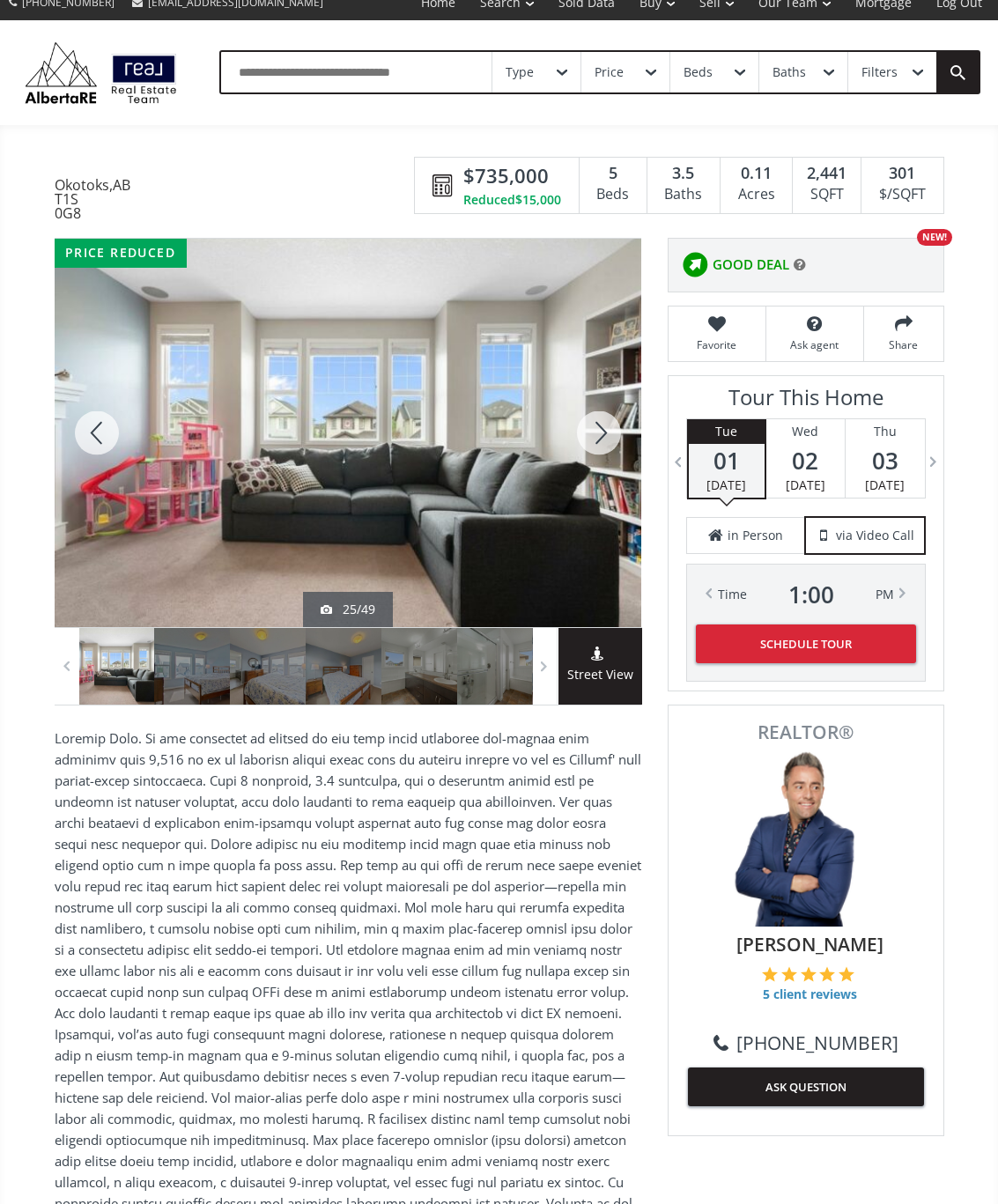click at bounding box center (599, 432) 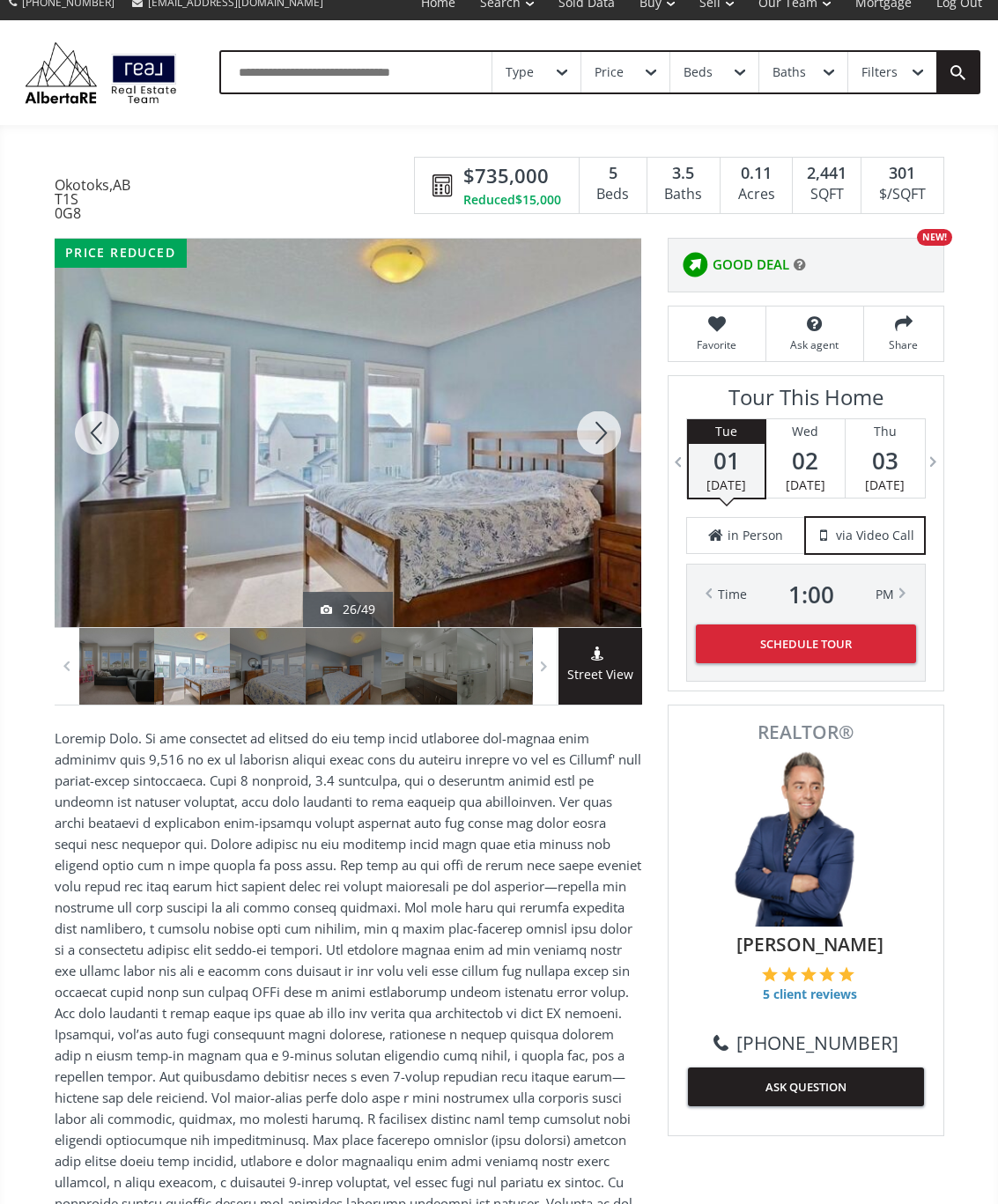 click at bounding box center (599, 432) 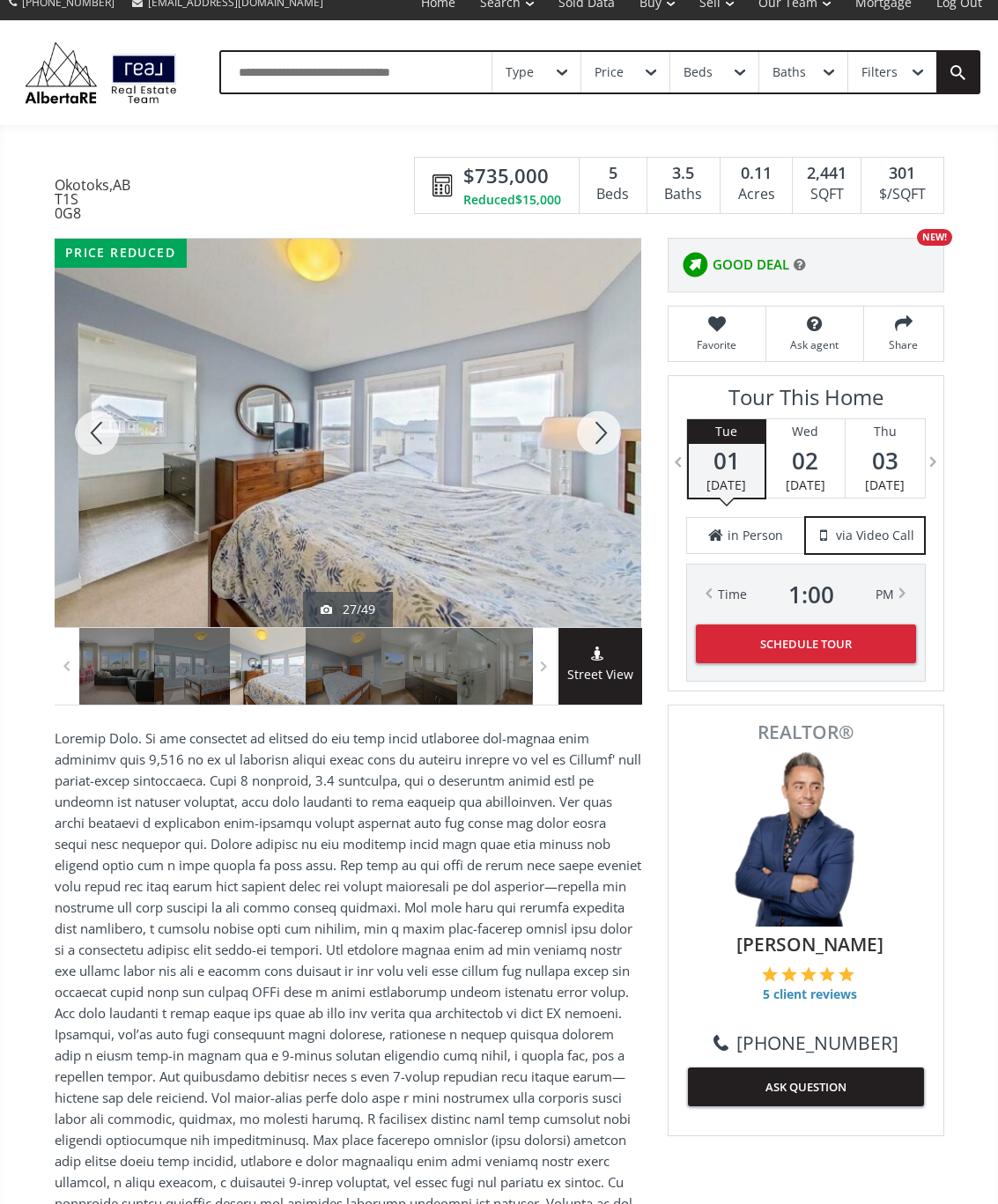 click at bounding box center [599, 432] 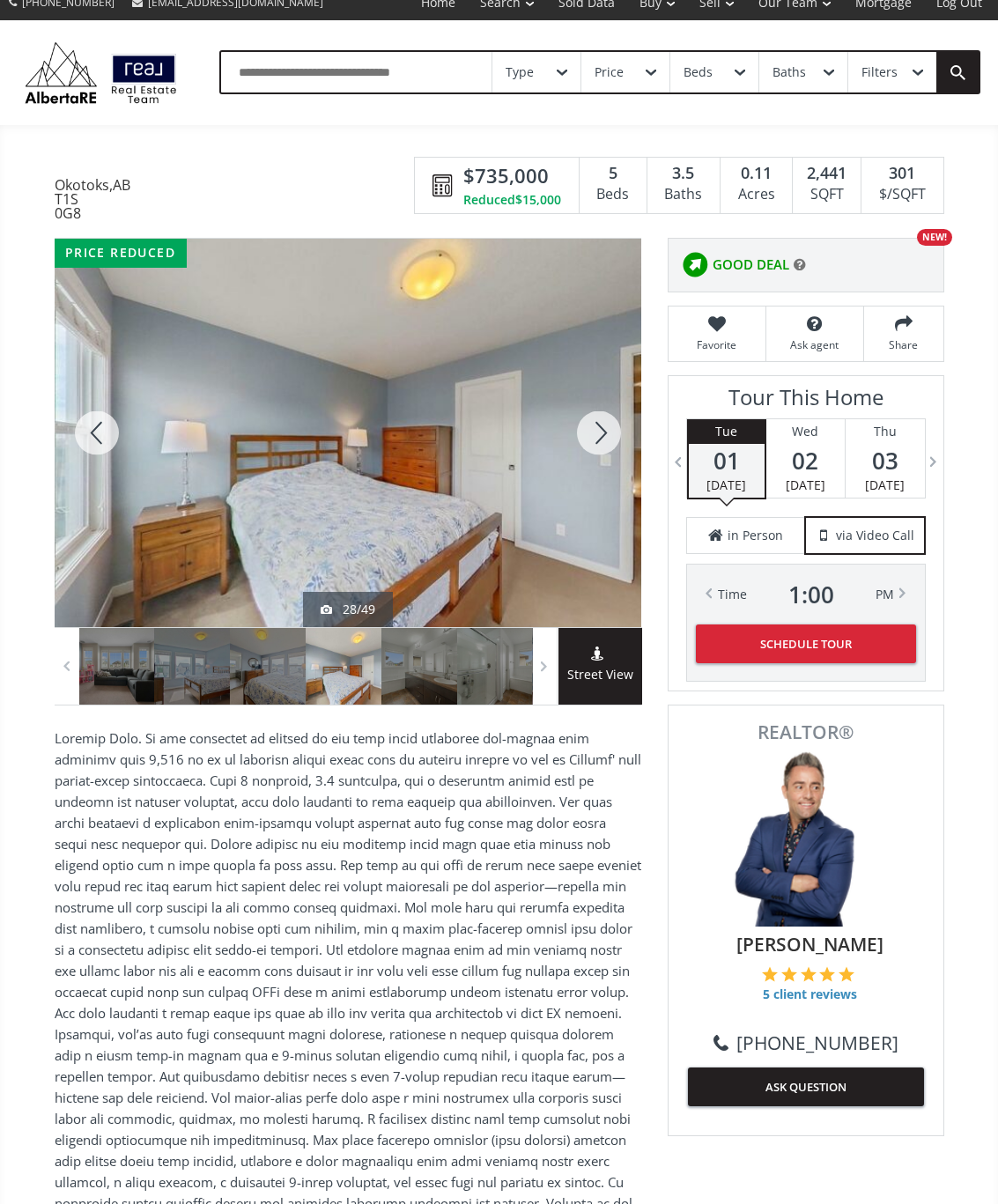 click at bounding box center [599, 432] 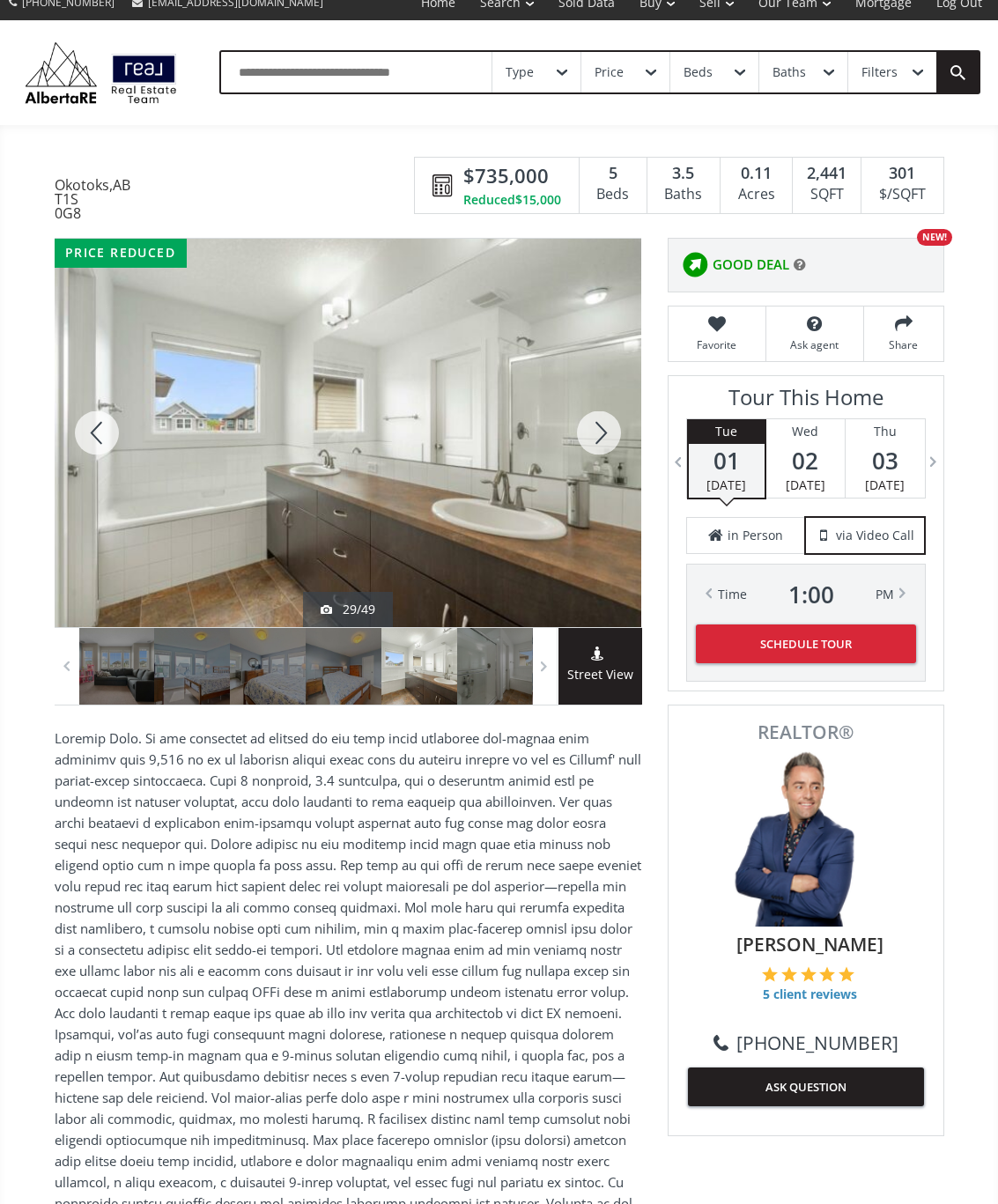 click at bounding box center [599, 432] 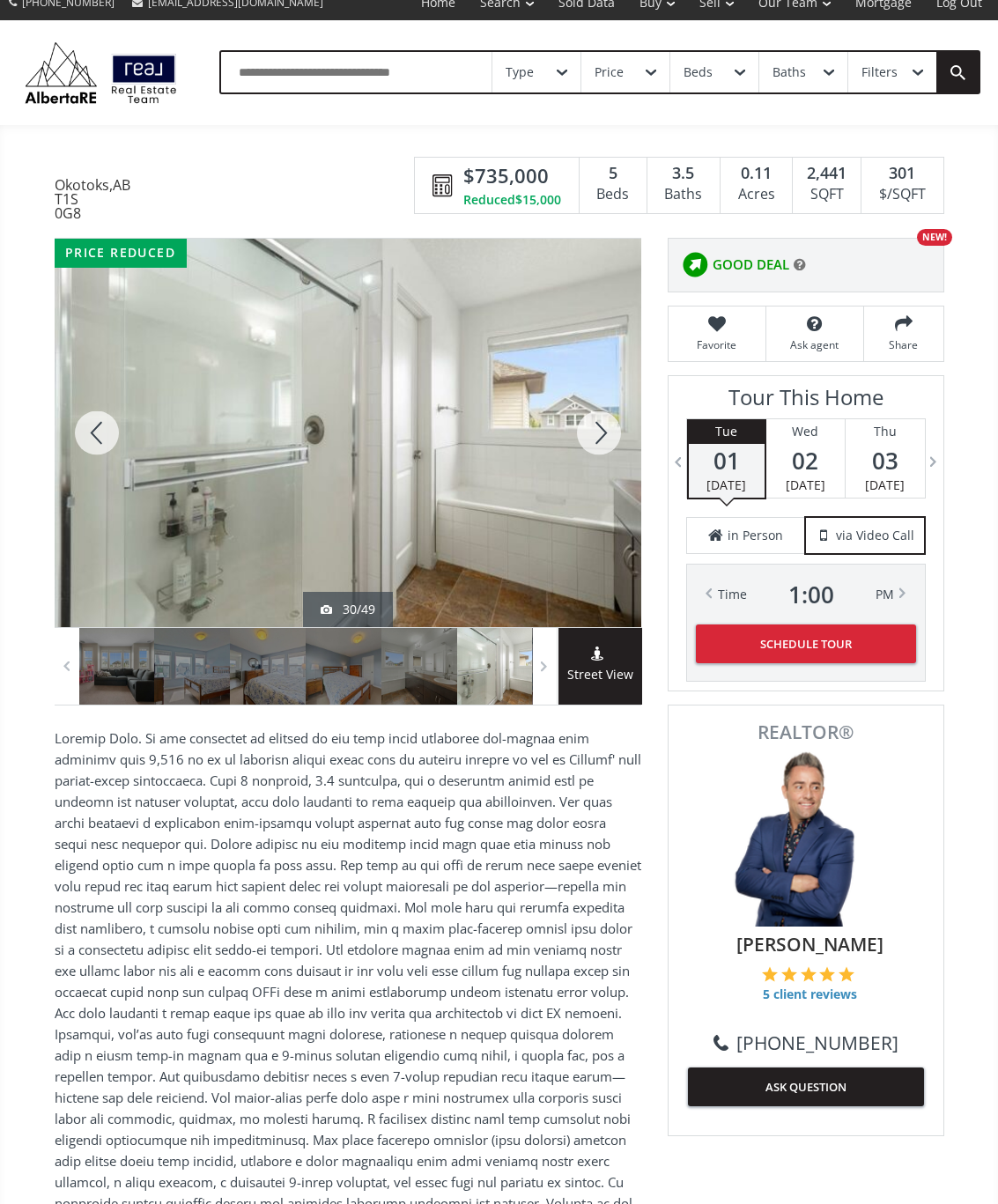 click at bounding box center (599, 432) 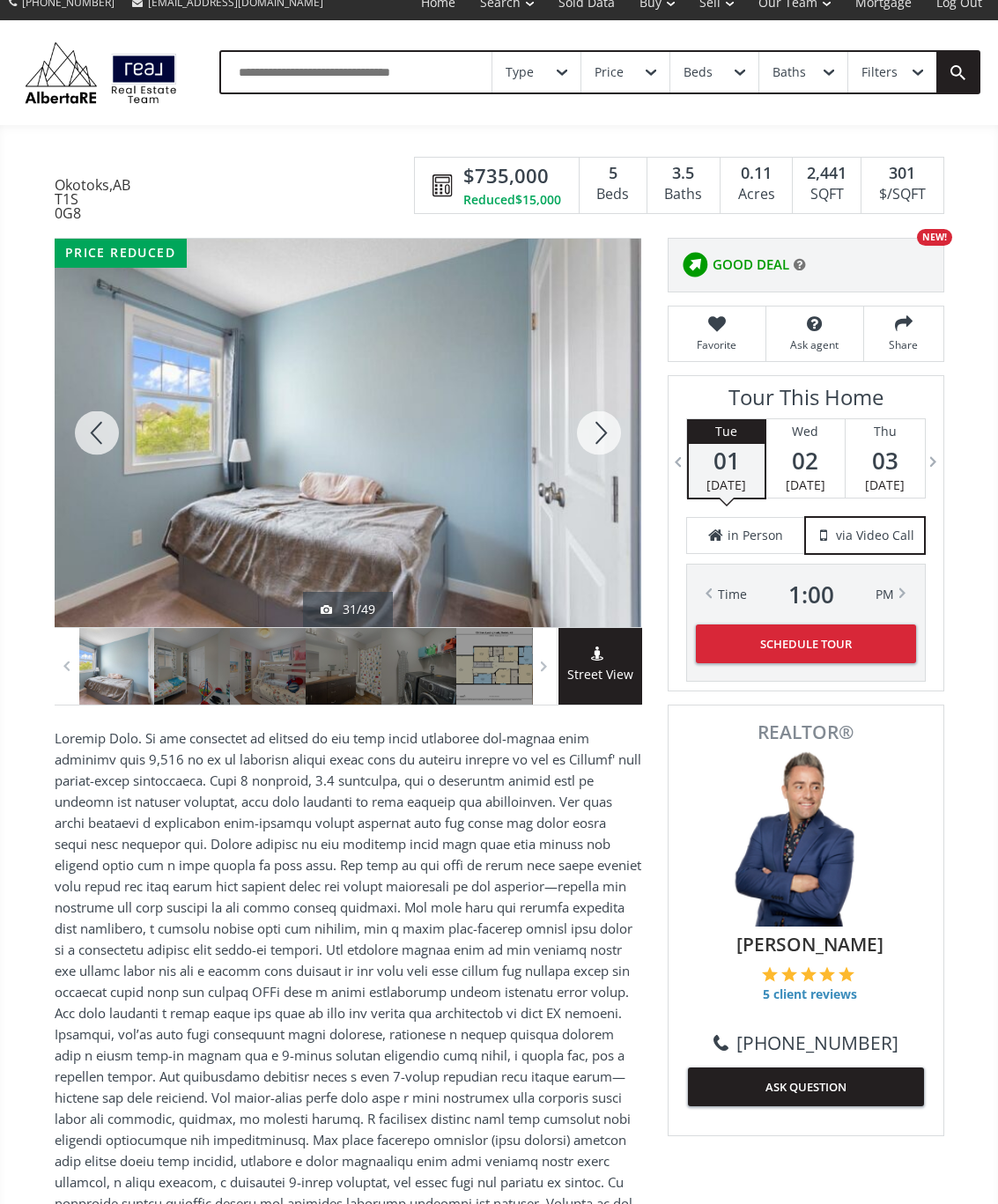 click at bounding box center [599, 432] 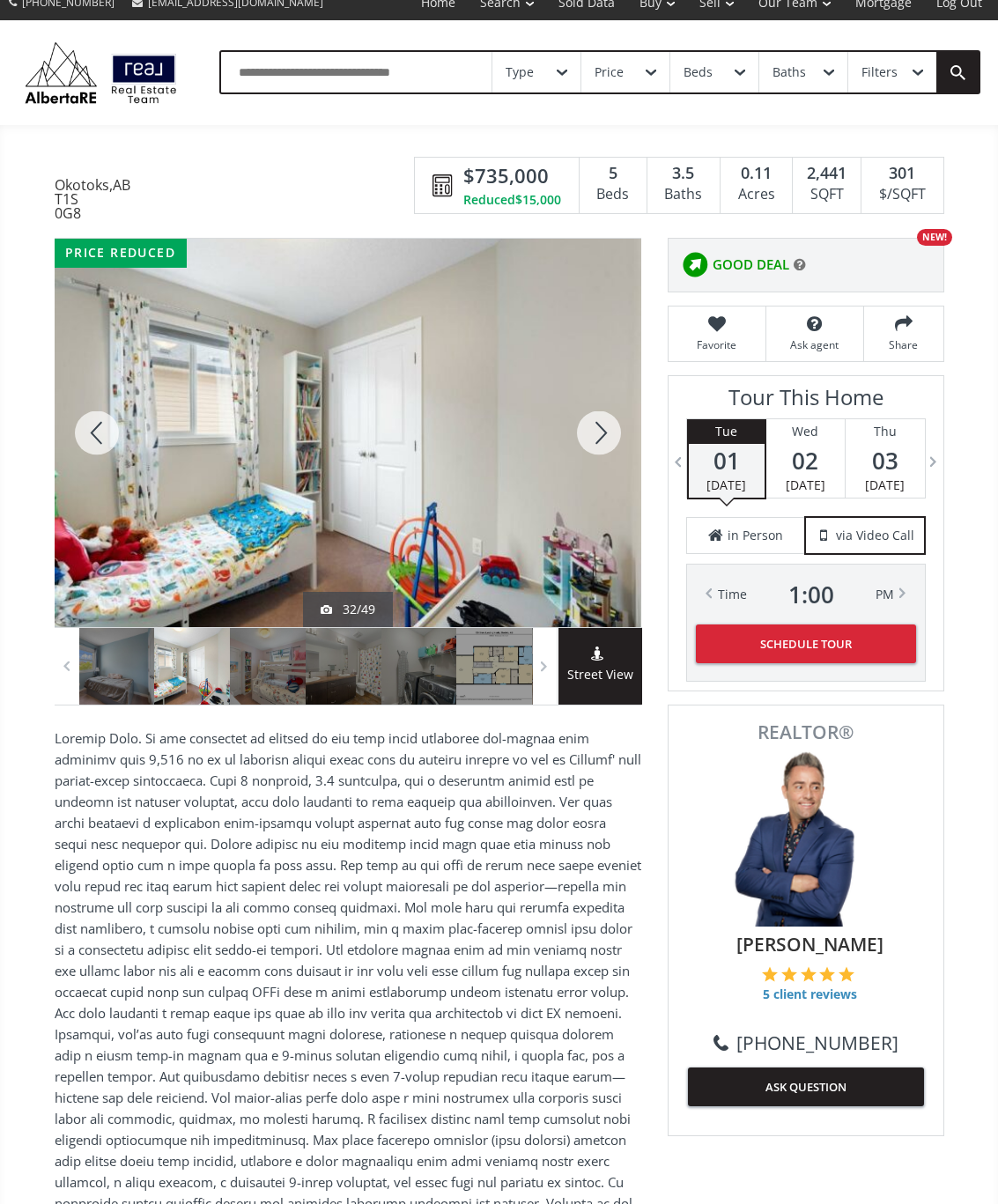 click at bounding box center (599, 432) 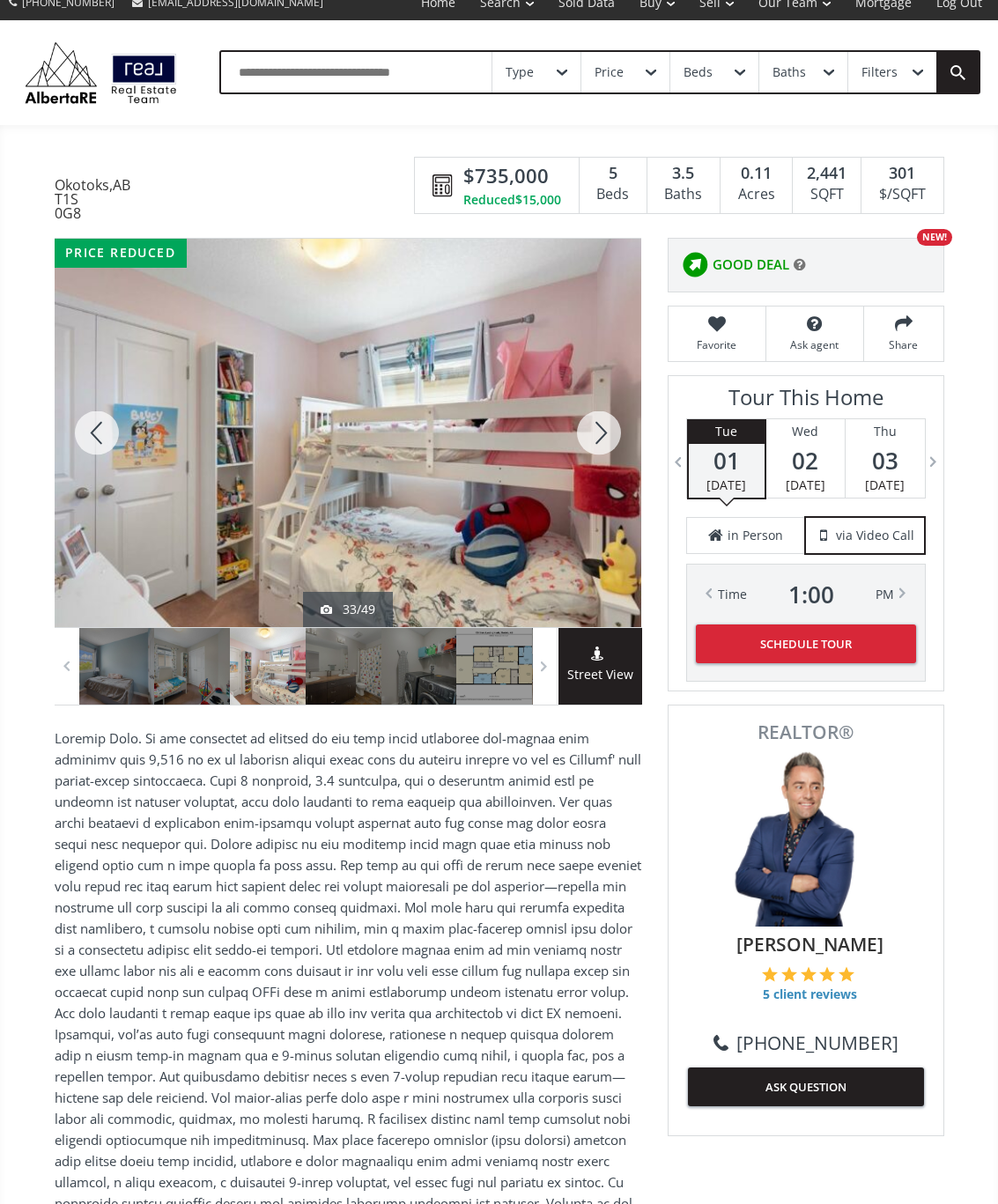 click at bounding box center (599, 432) 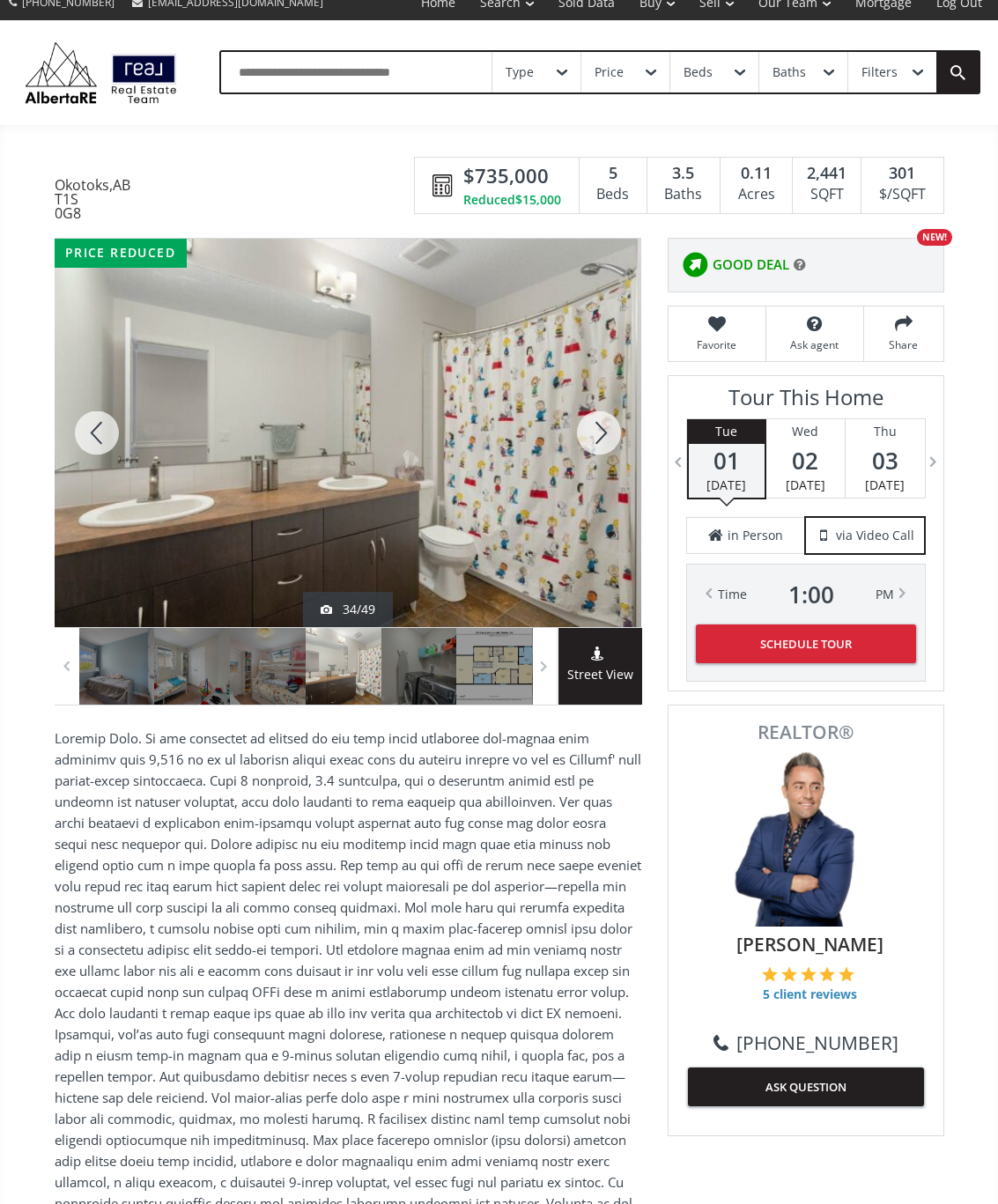 click at bounding box center (599, 432) 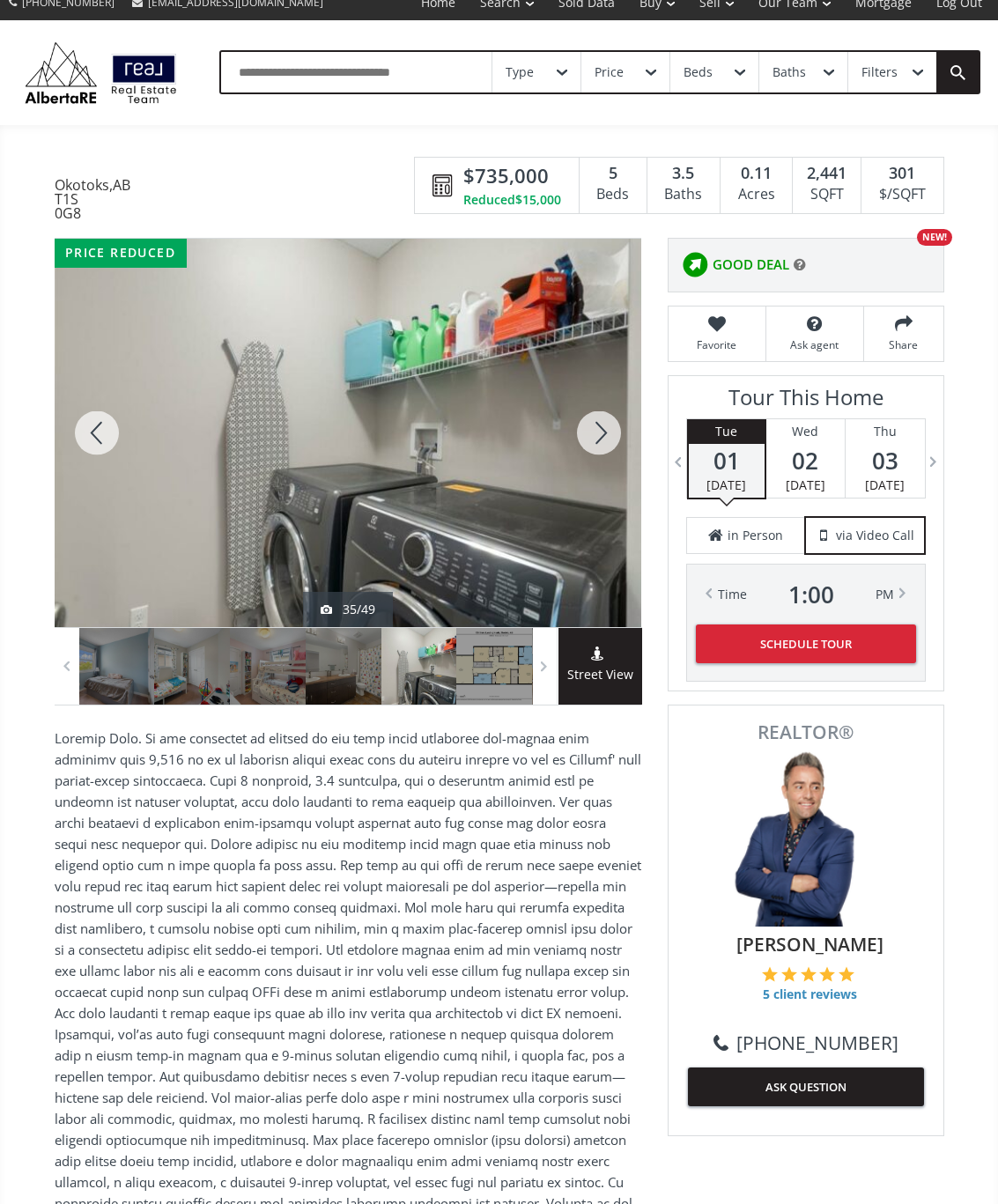 click at bounding box center [599, 432] 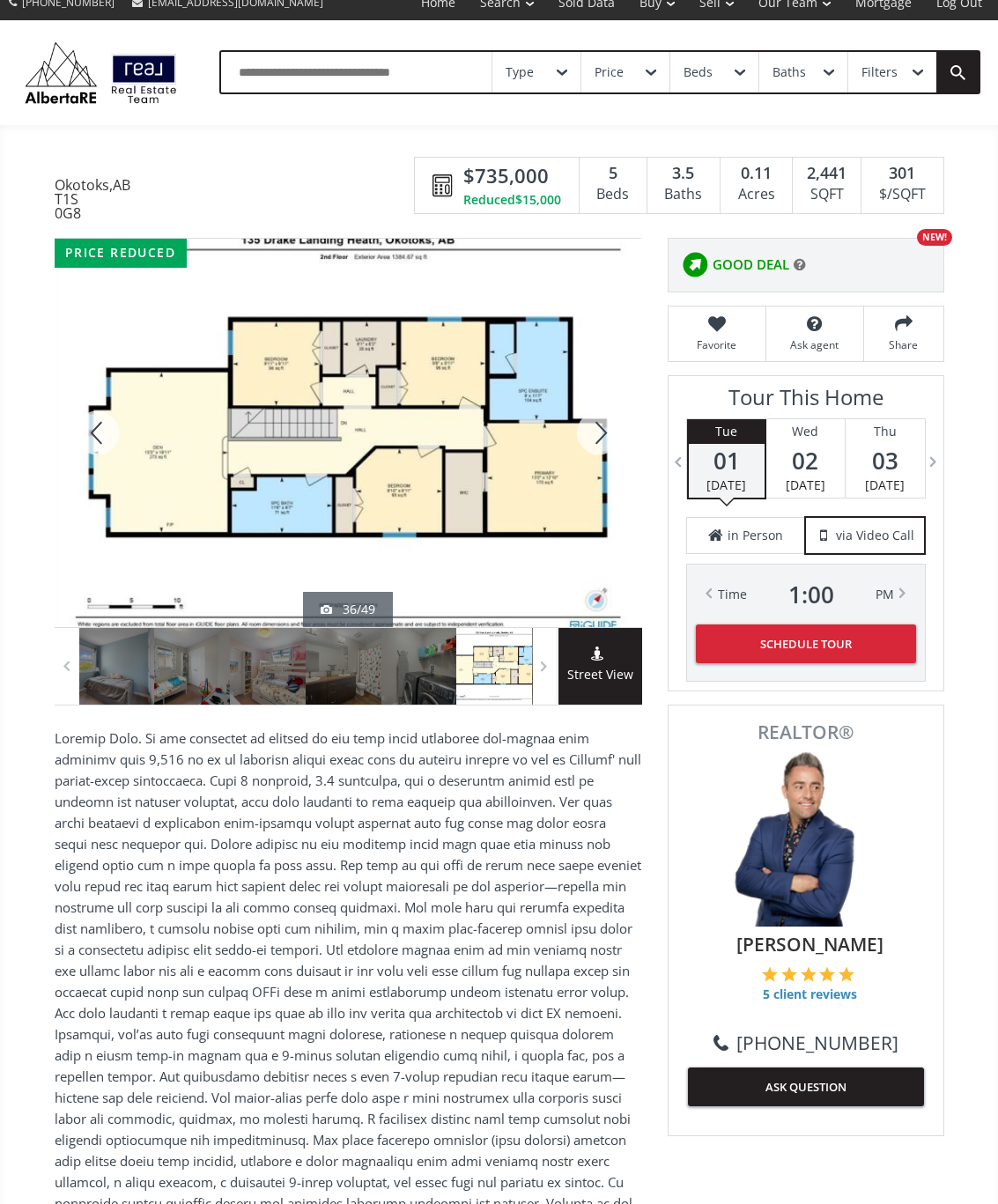 click at bounding box center (599, 432) 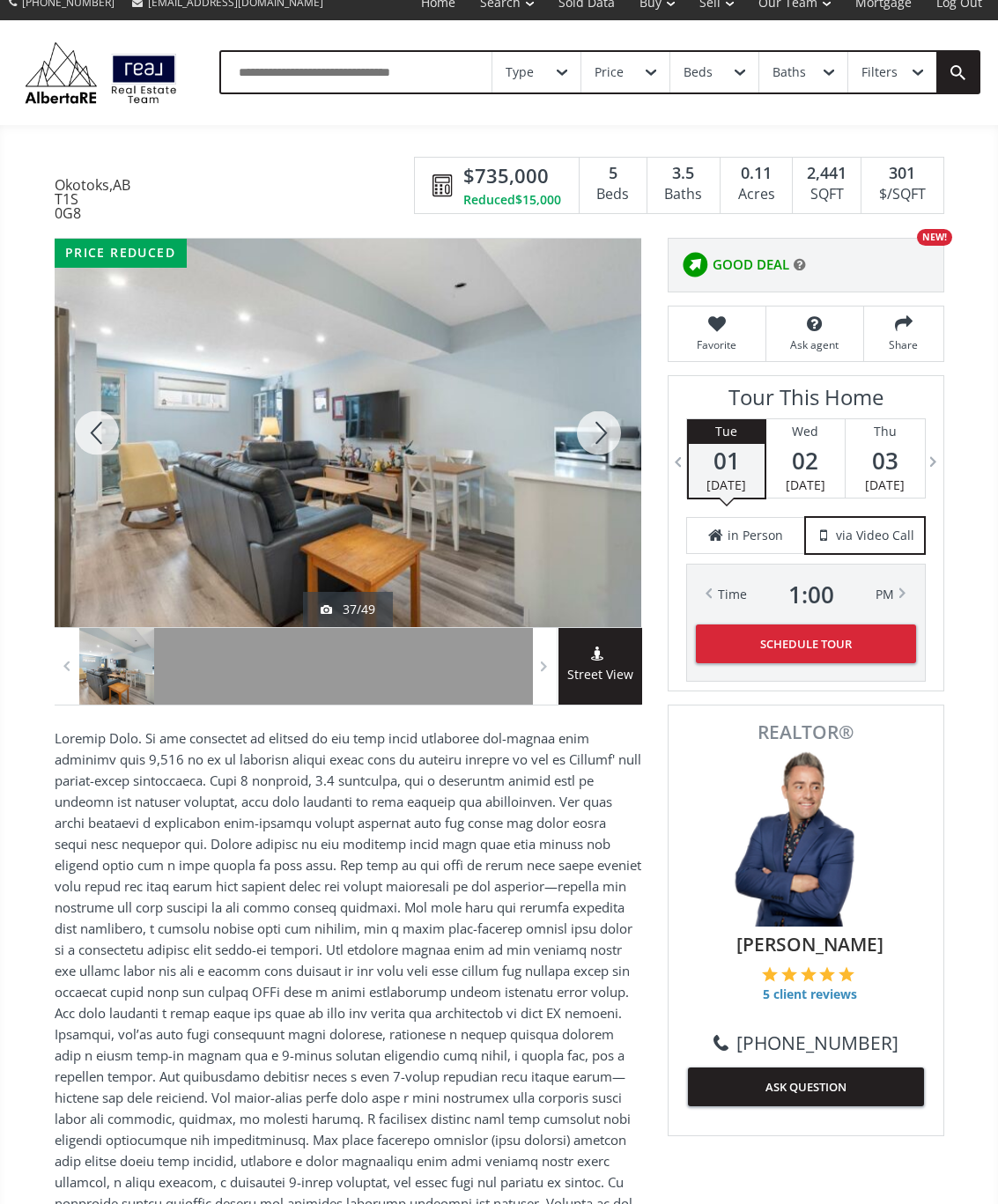 click at bounding box center (599, 432) 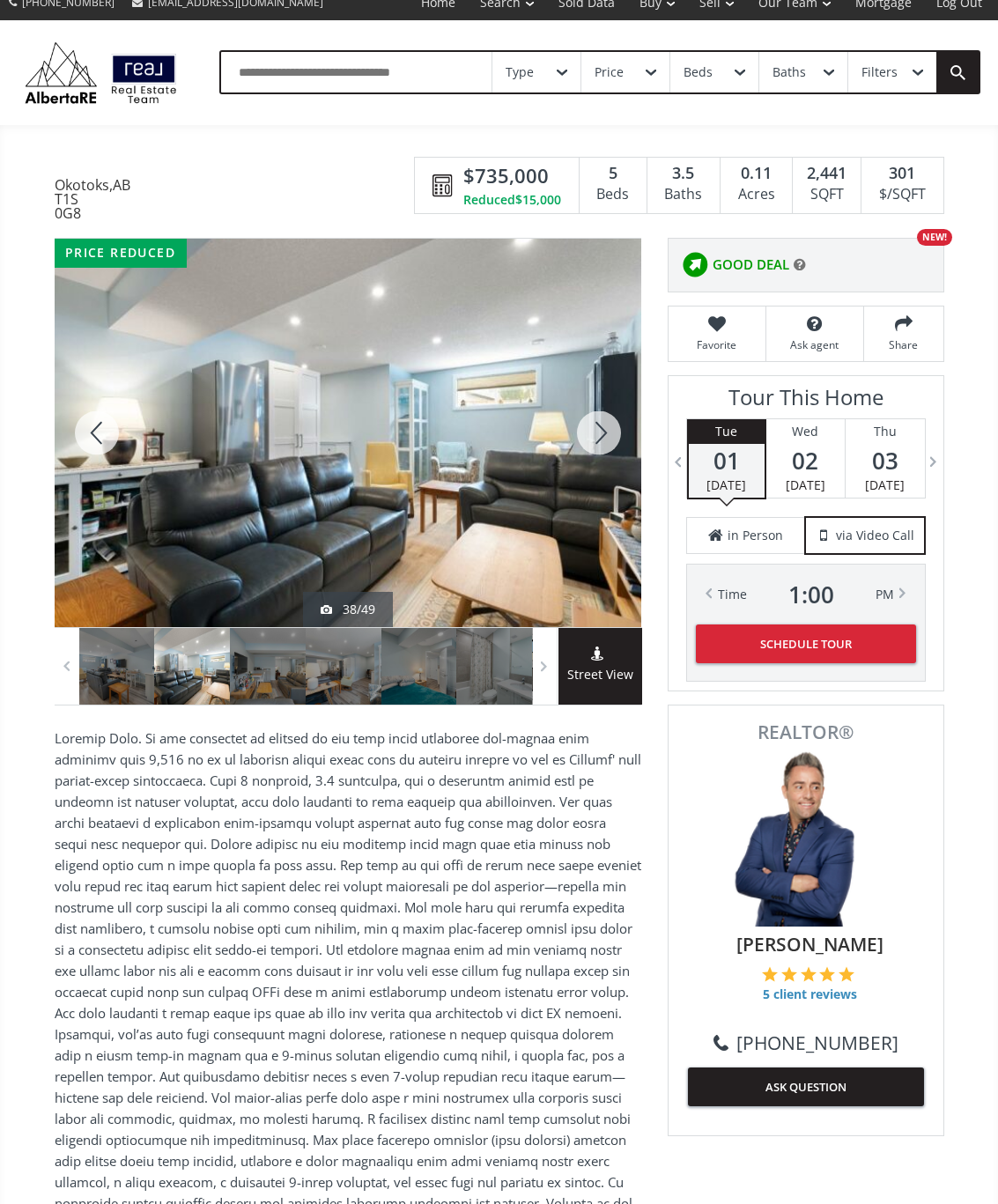 click at bounding box center [599, 432] 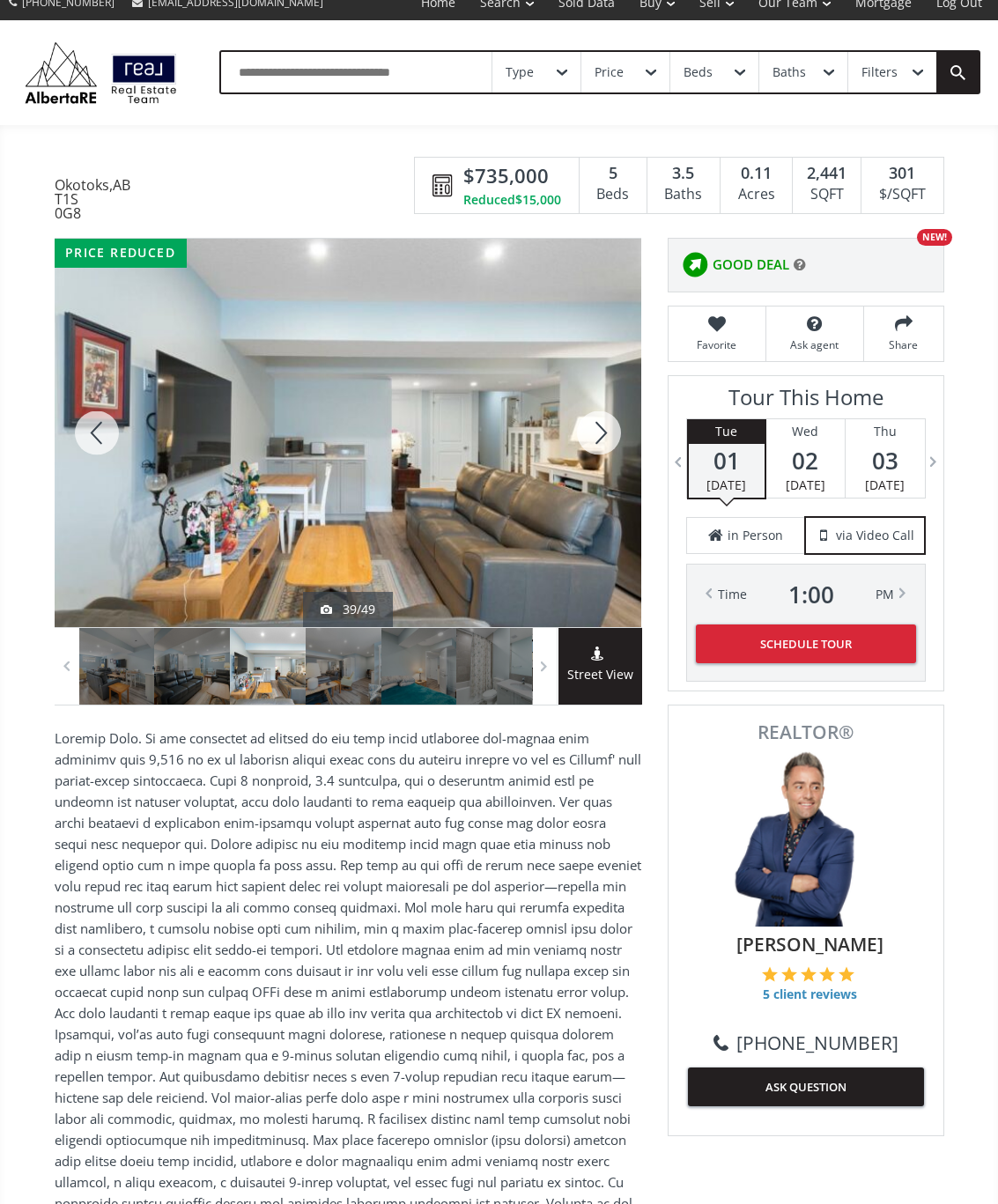 click at bounding box center (599, 432) 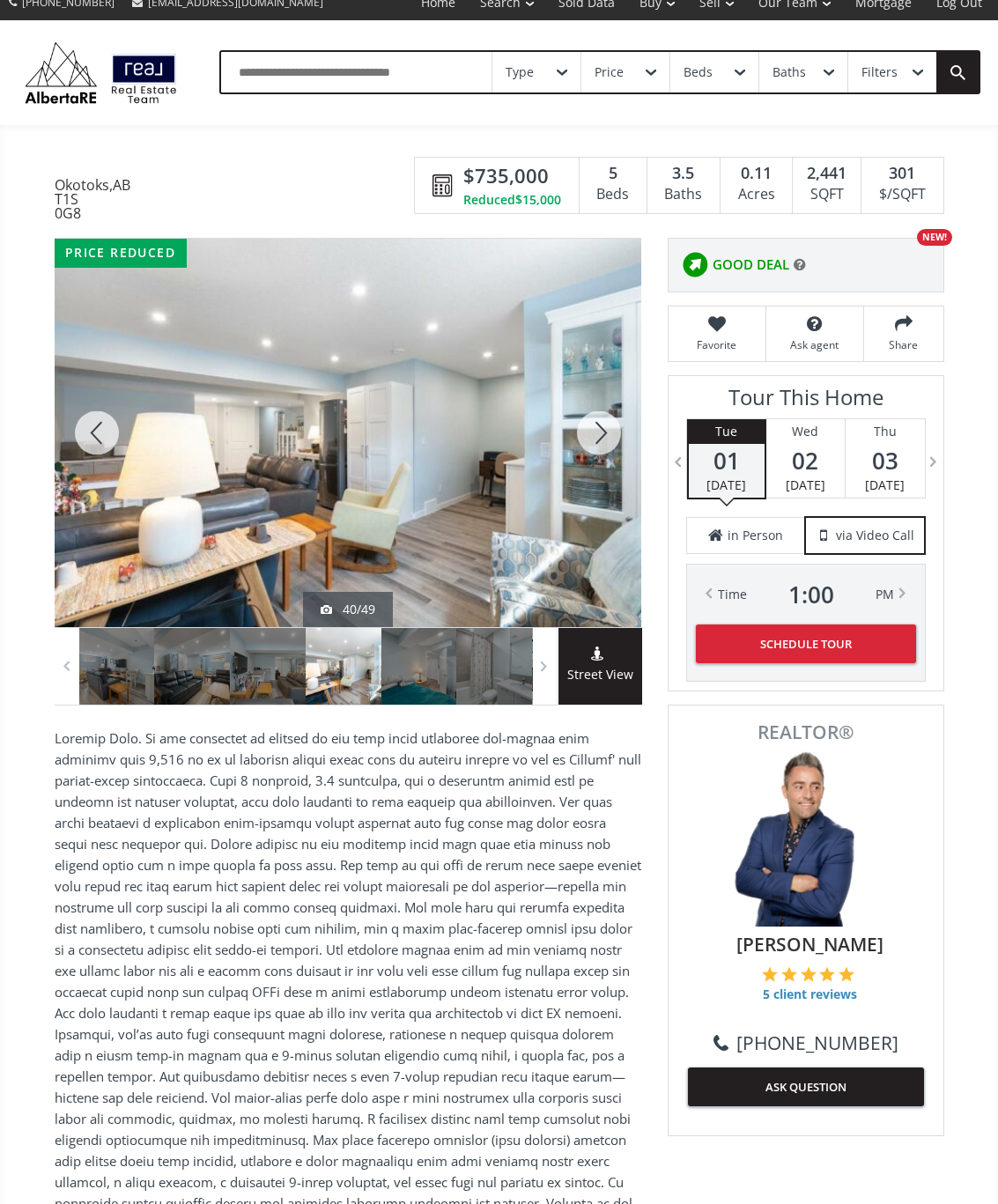 click at bounding box center [599, 432] 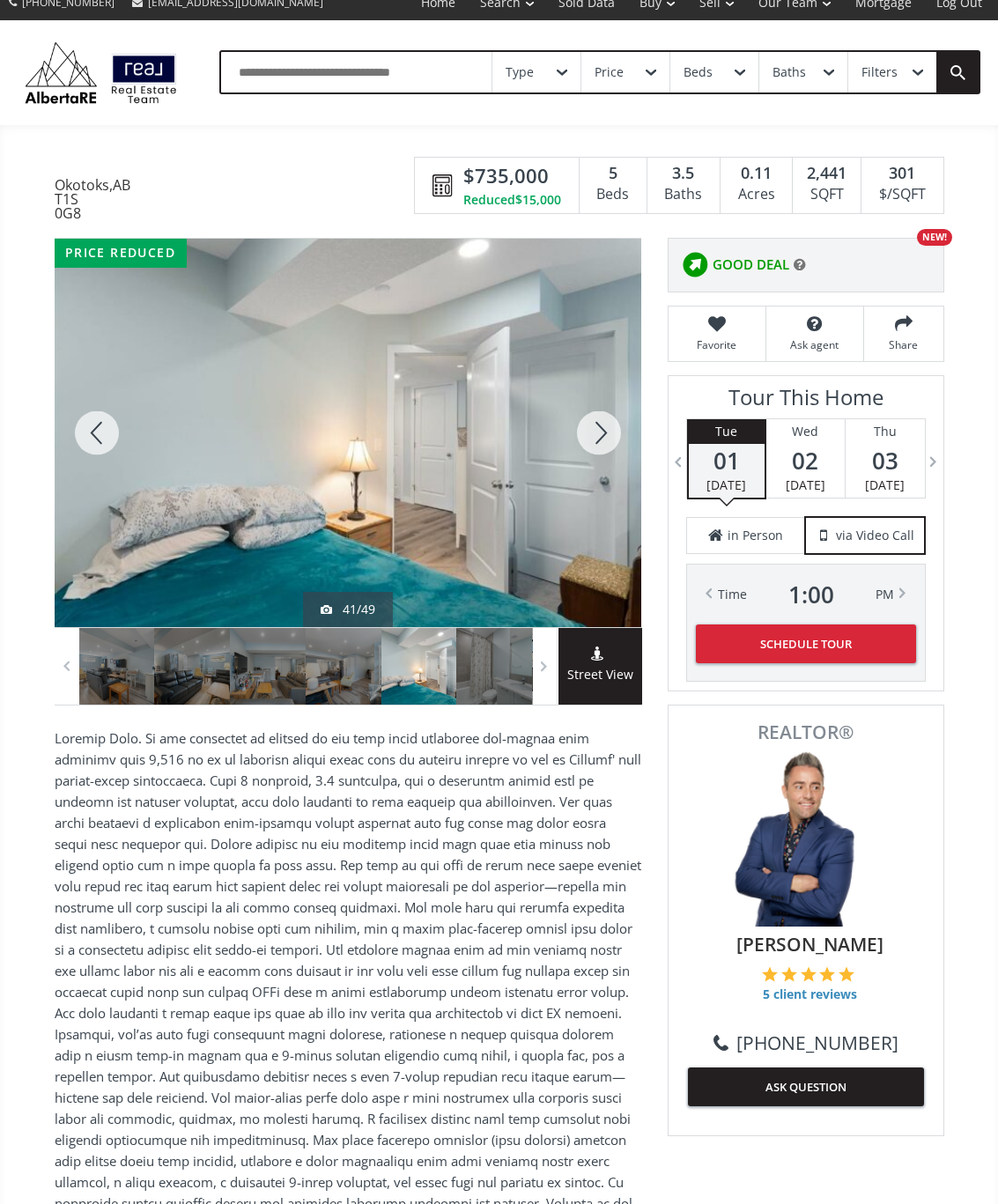 click at bounding box center [599, 432] 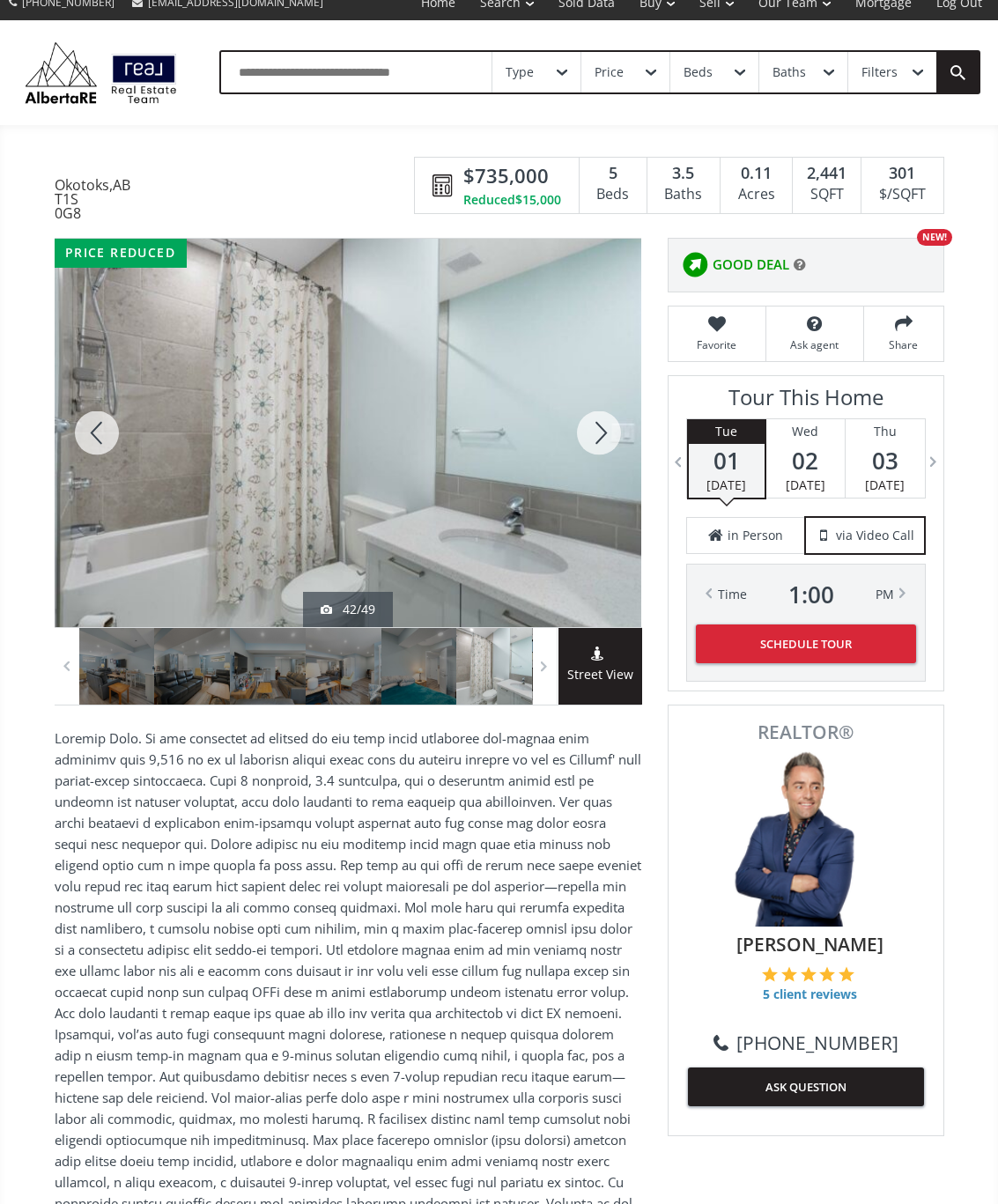click at bounding box center (599, 432) 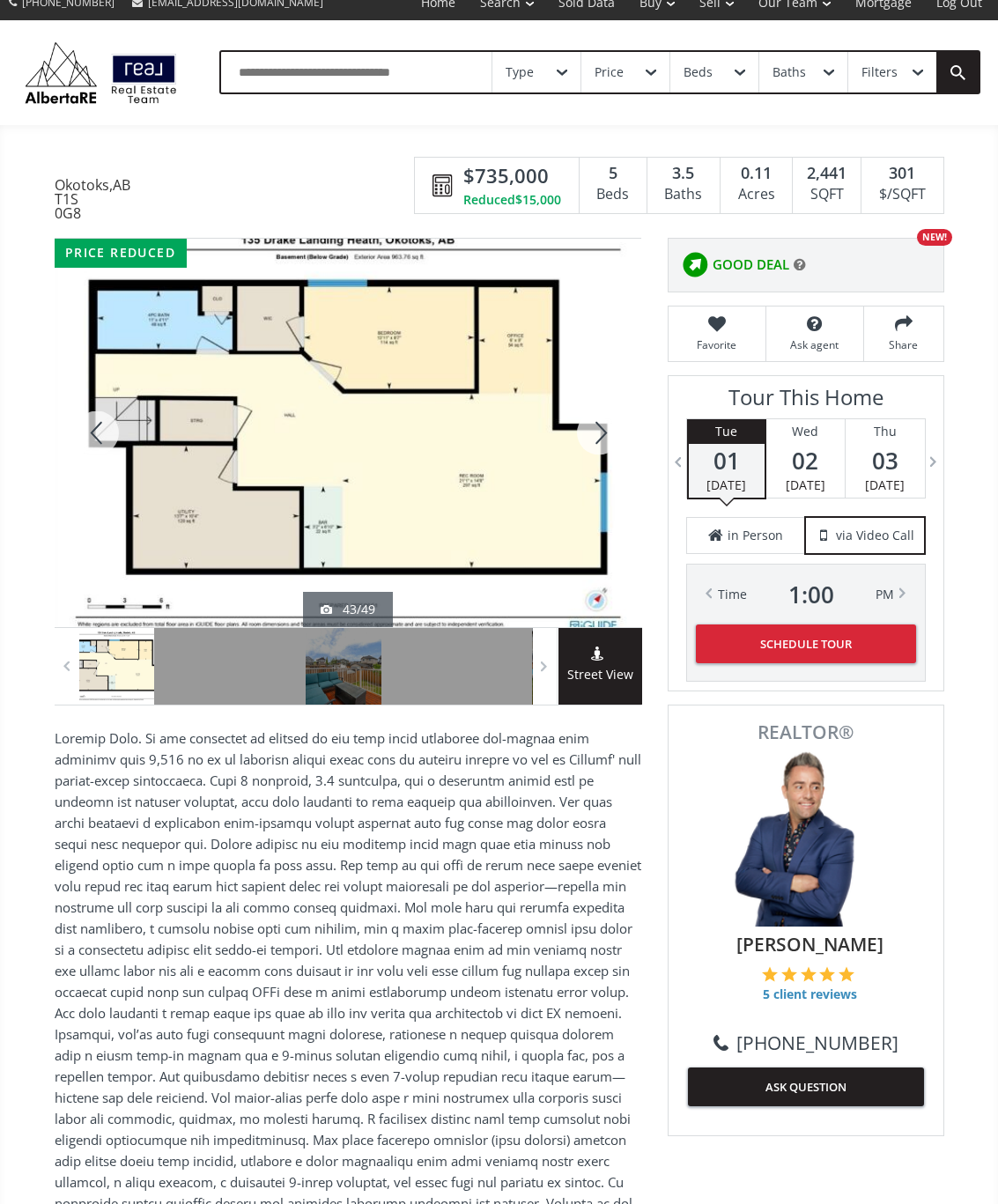 click at bounding box center (599, 432) 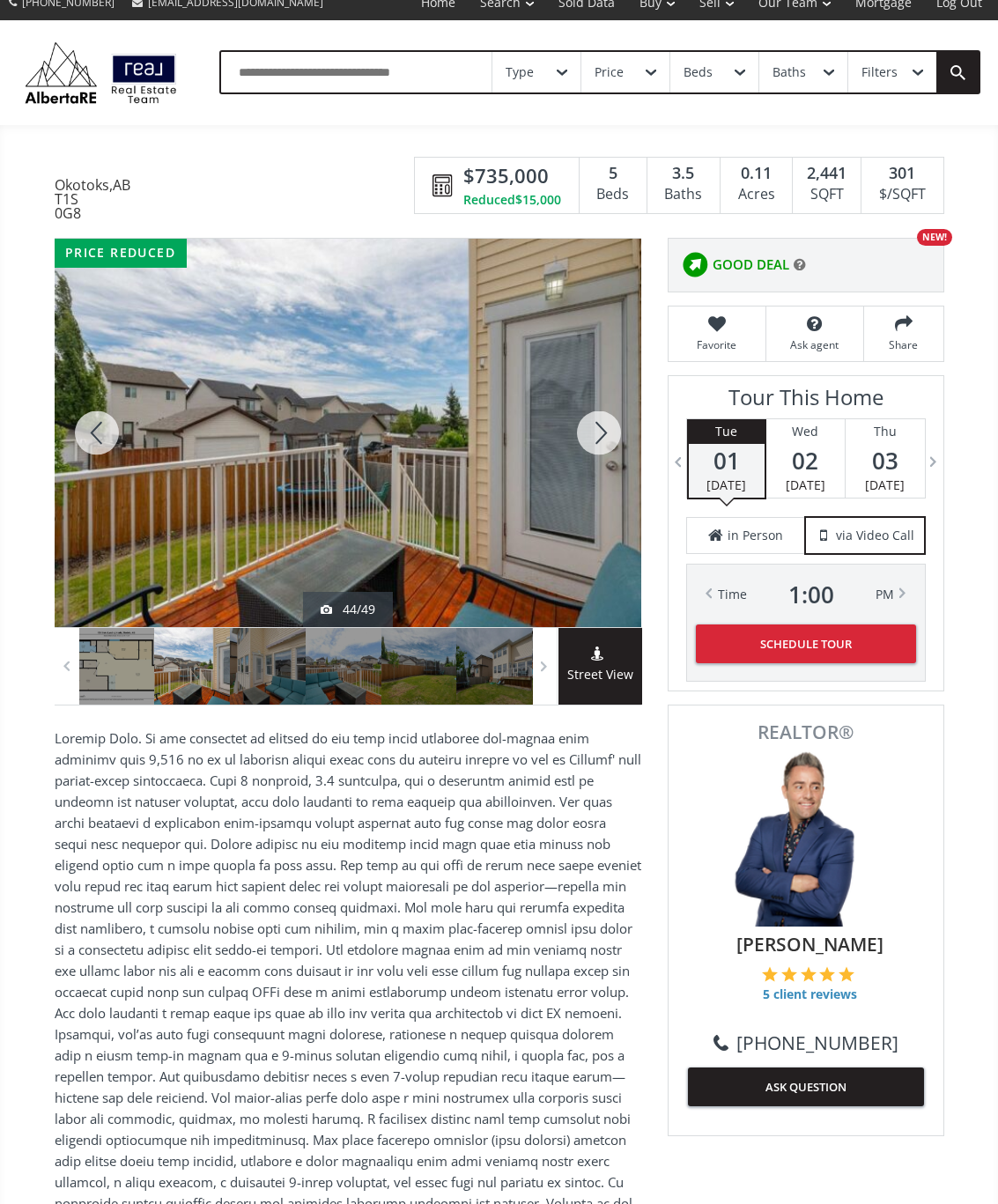click at bounding box center (599, 432) 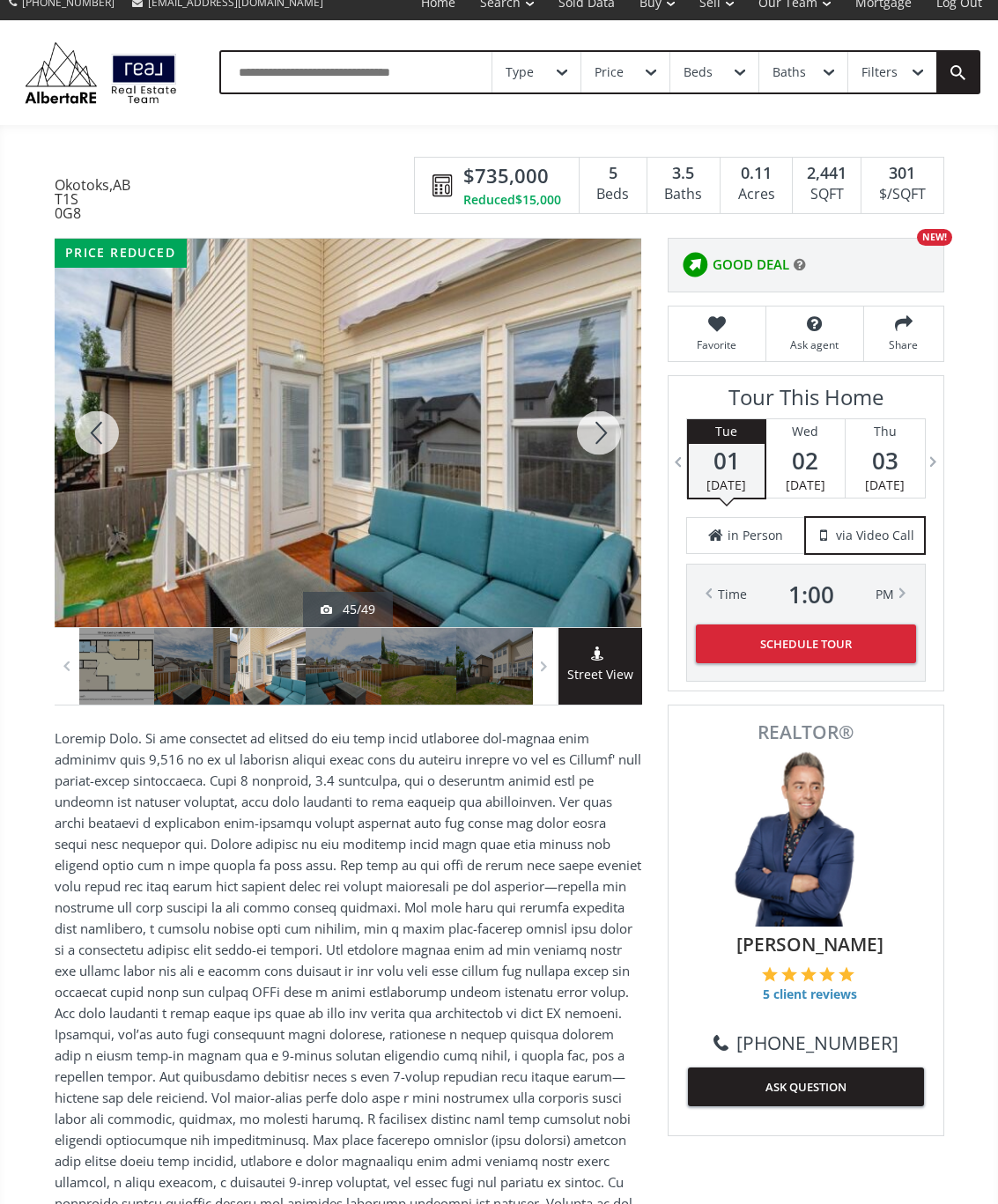 click at bounding box center [599, 432] 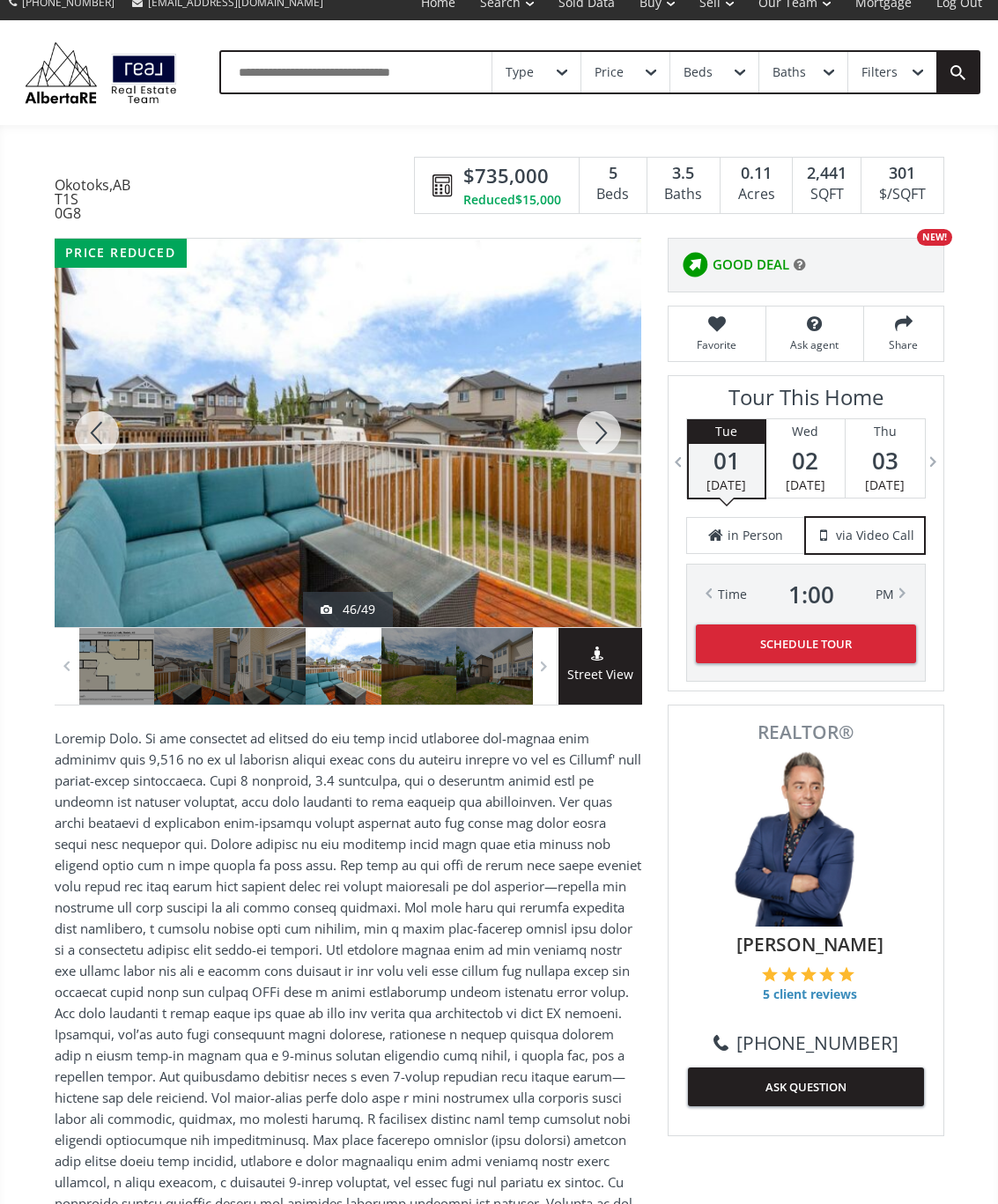 click at bounding box center [599, 432] 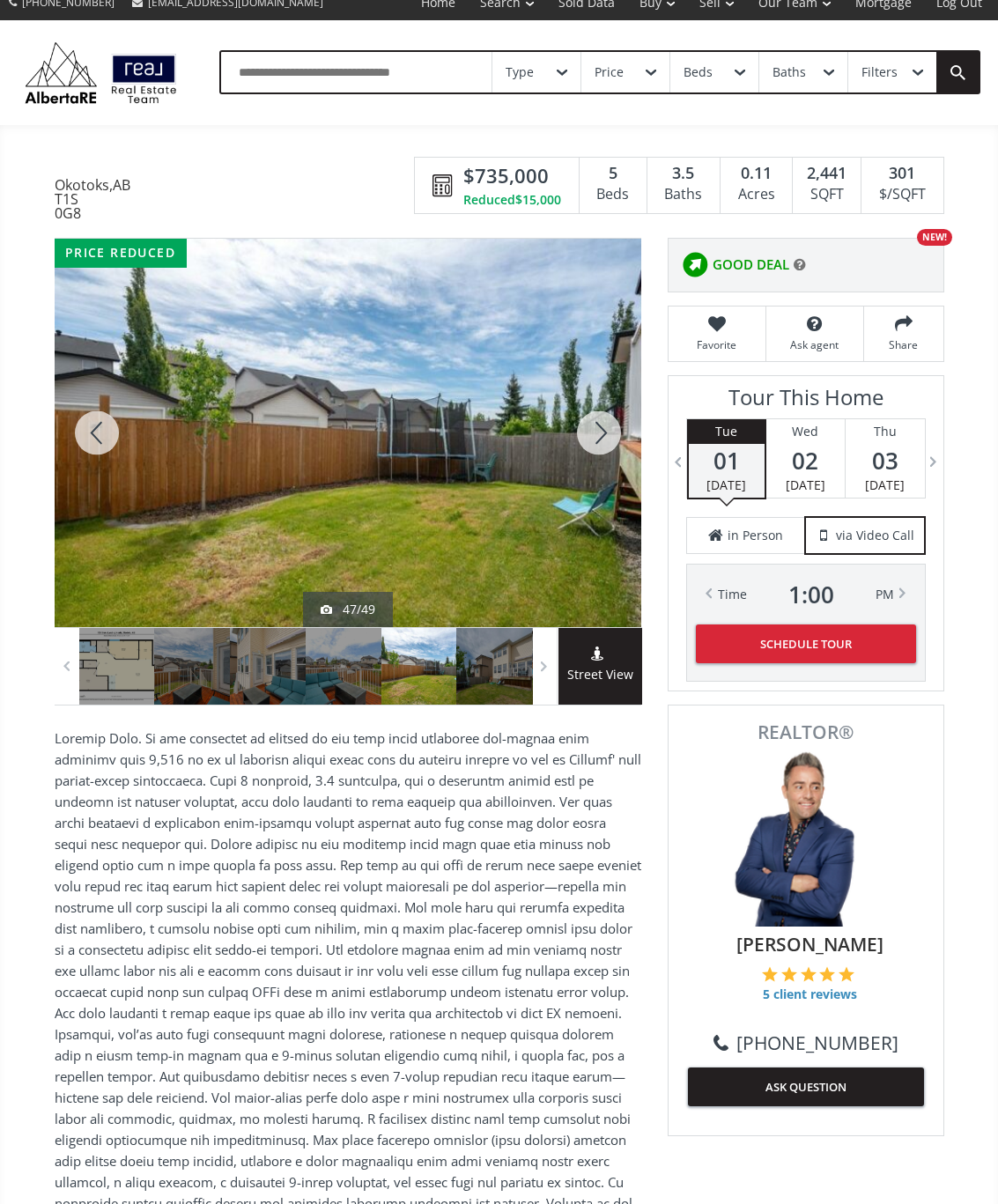 click at bounding box center (599, 432) 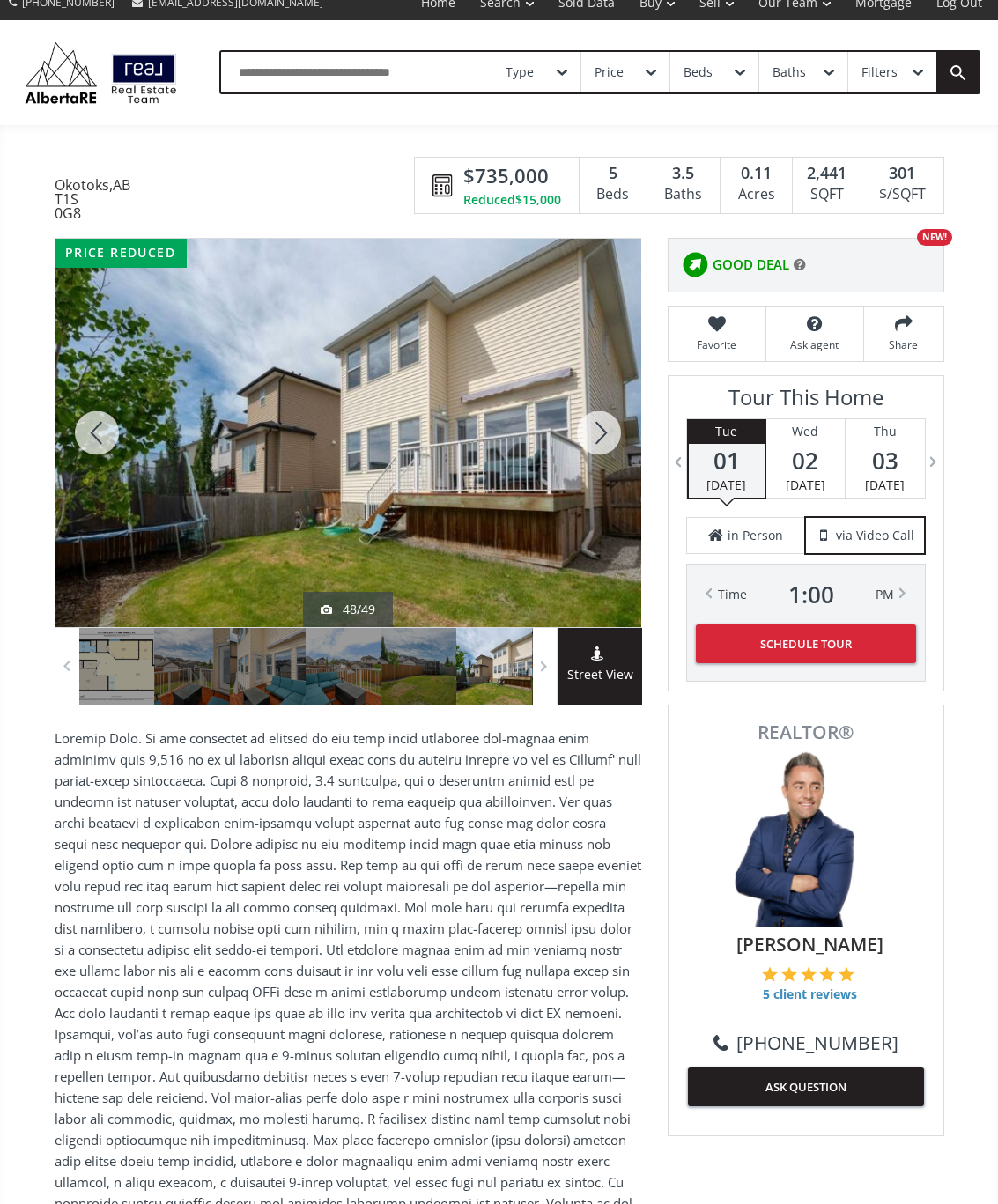 click at bounding box center (599, 432) 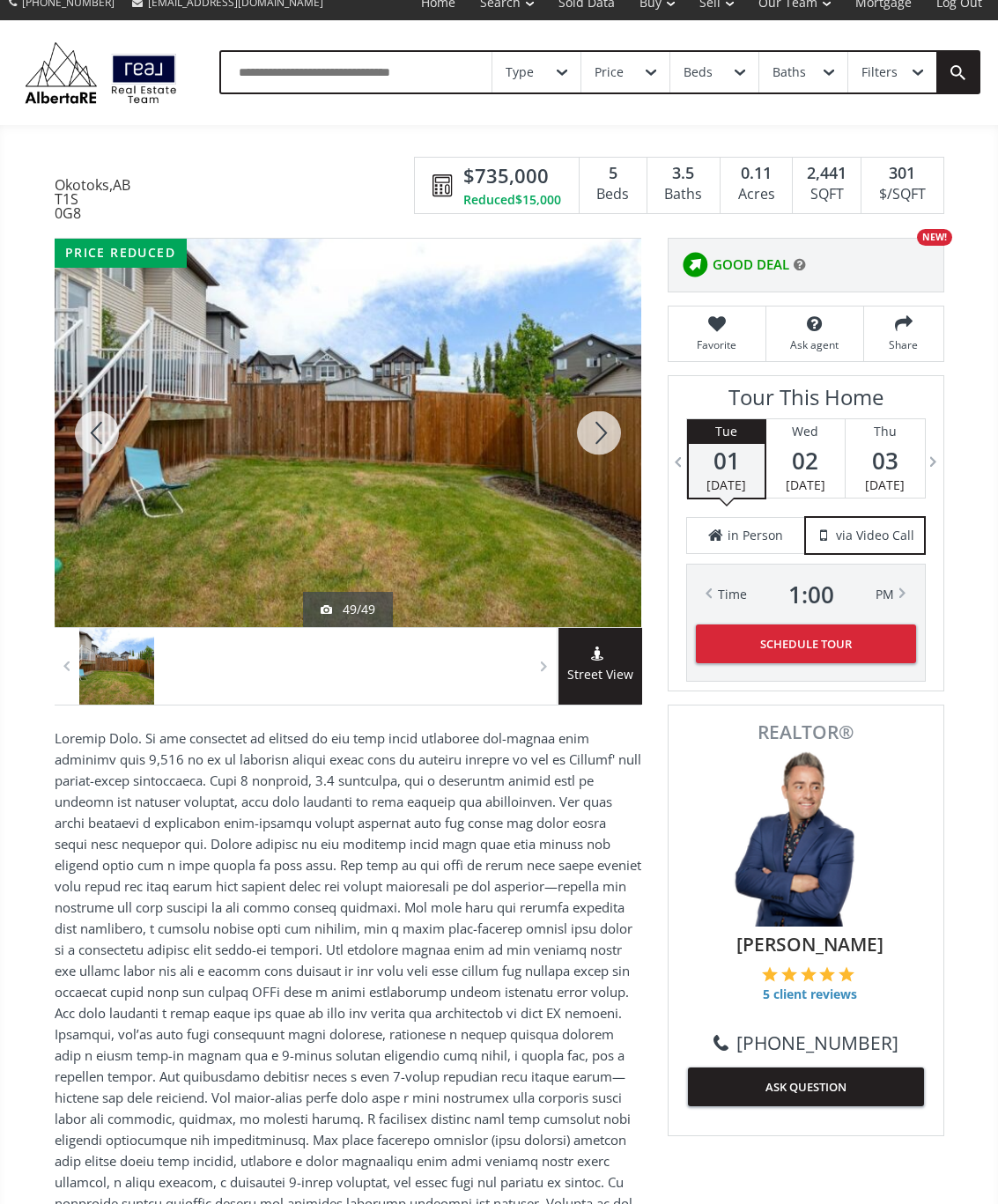 click at bounding box center (599, 432) 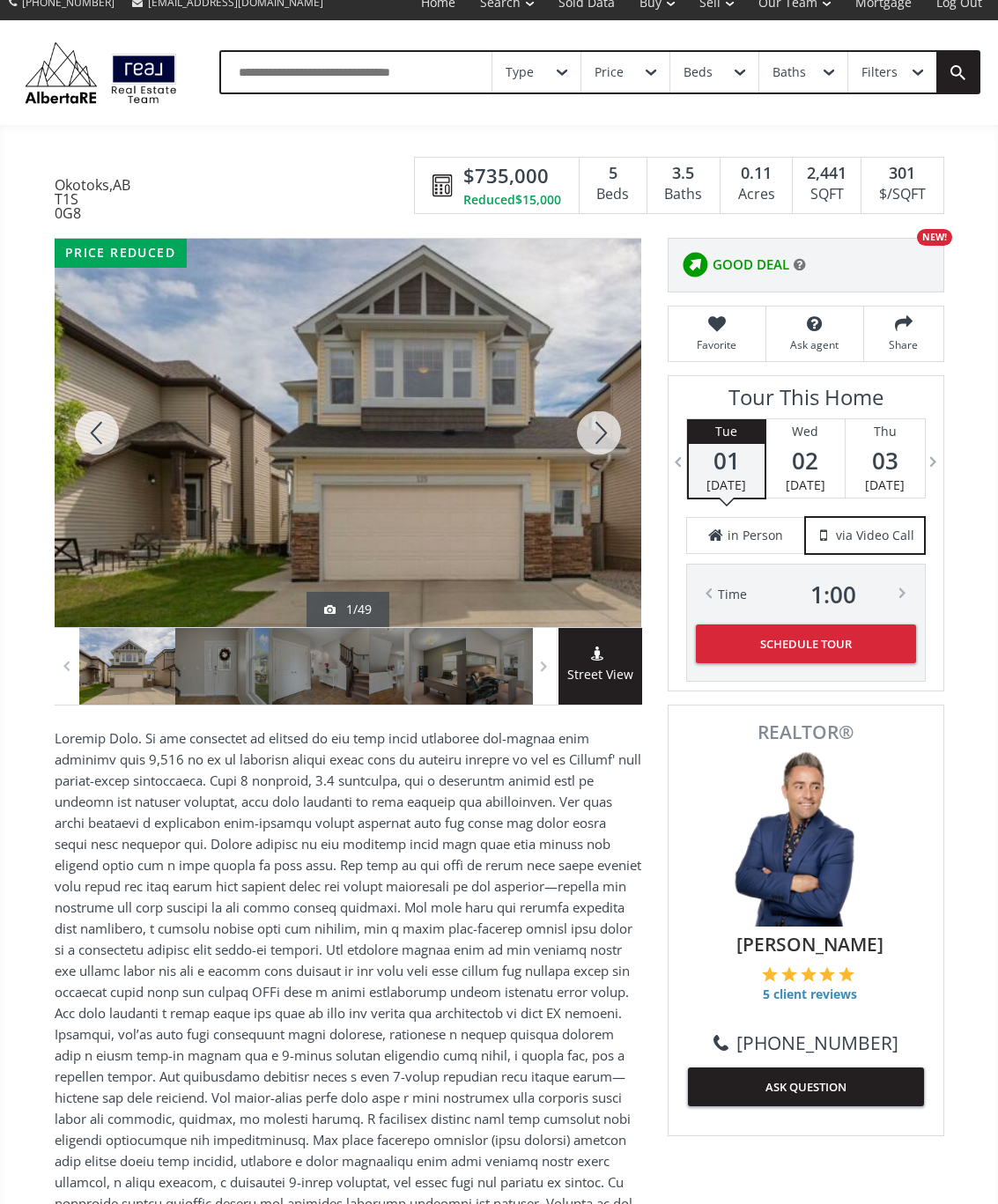 scroll, scrollTop: 10, scrollLeft: 0, axis: vertical 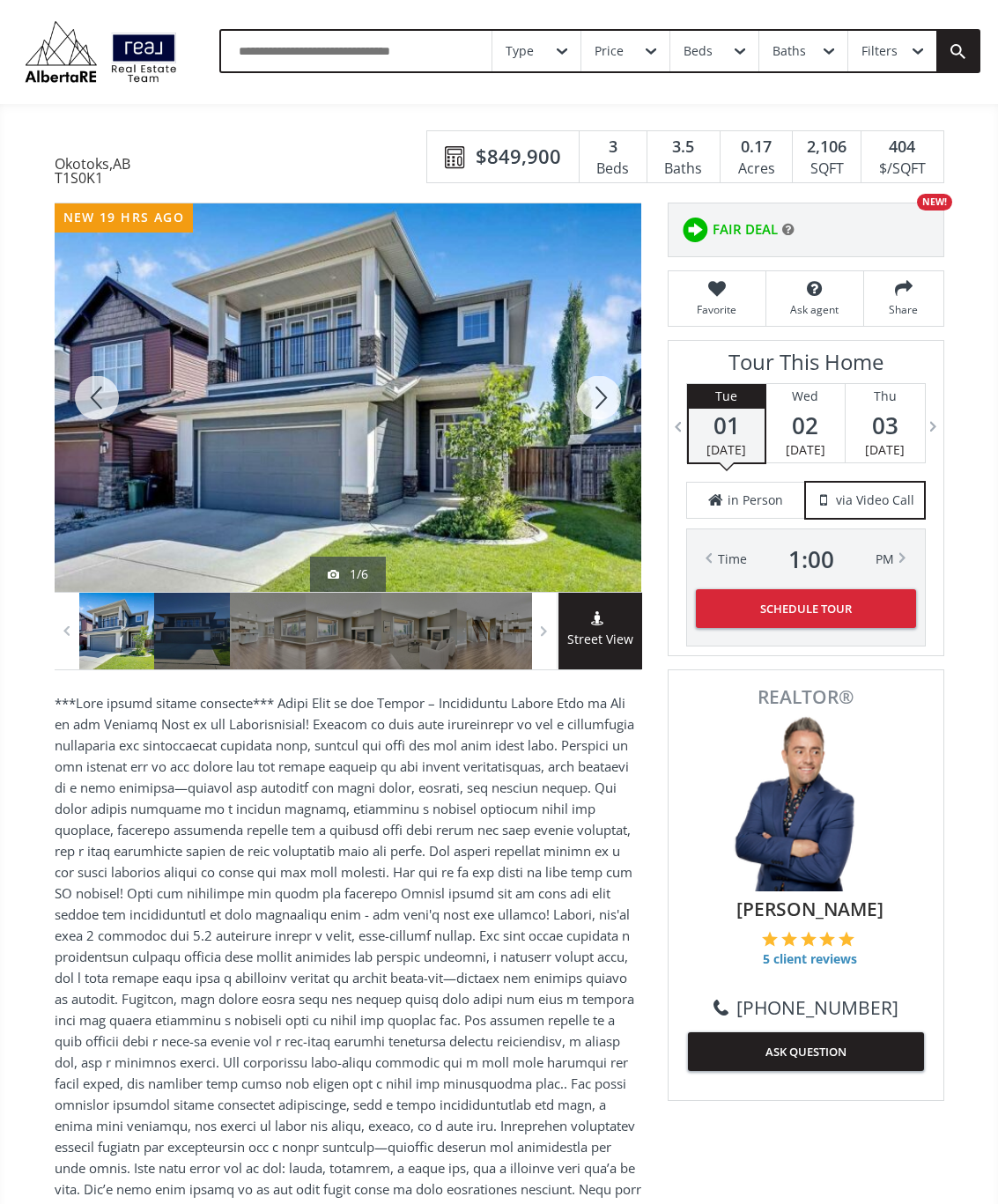 click at bounding box center [599, 397] 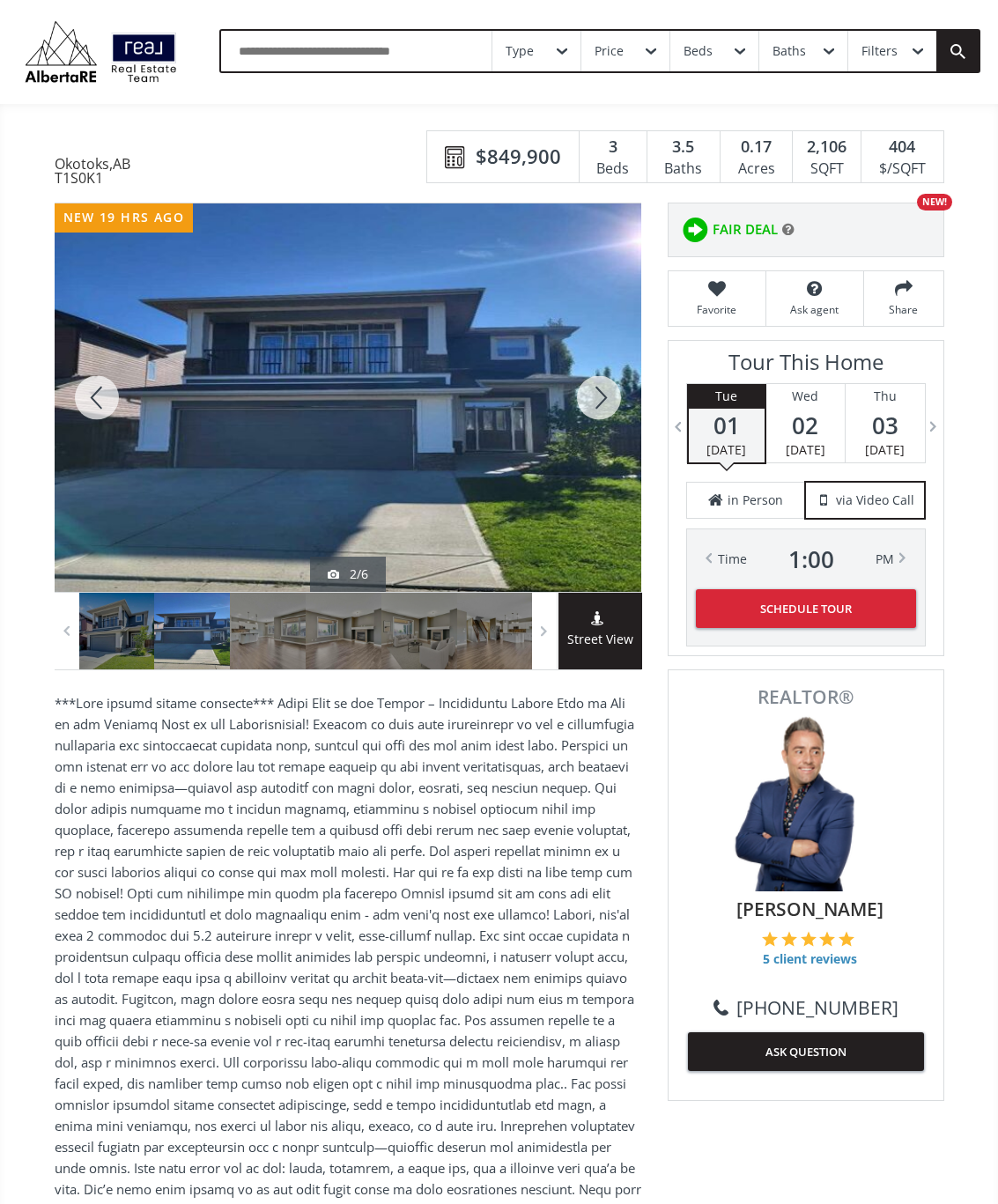 click at bounding box center [599, 397] 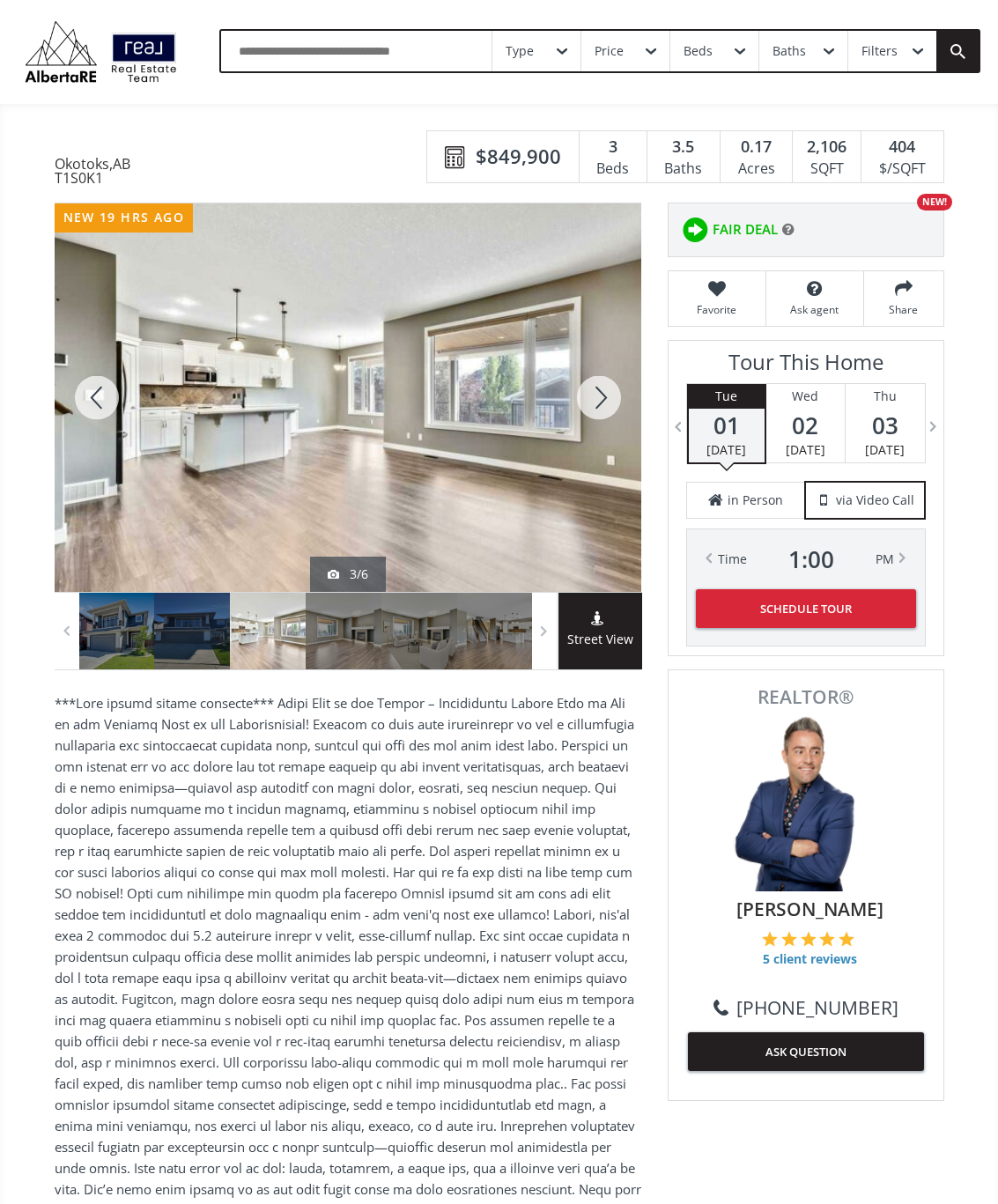 click at bounding box center [599, 397] 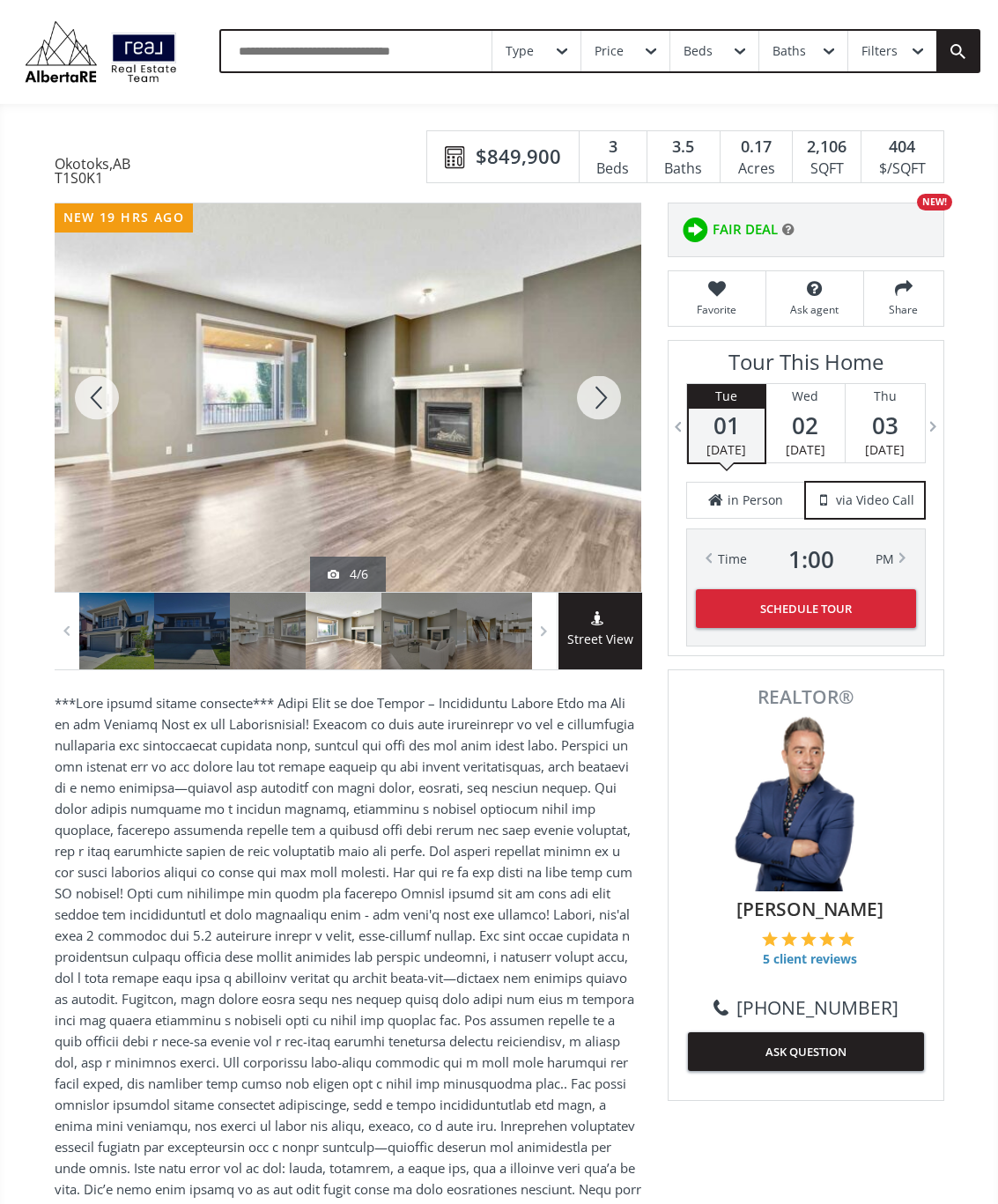 click at bounding box center [599, 397] 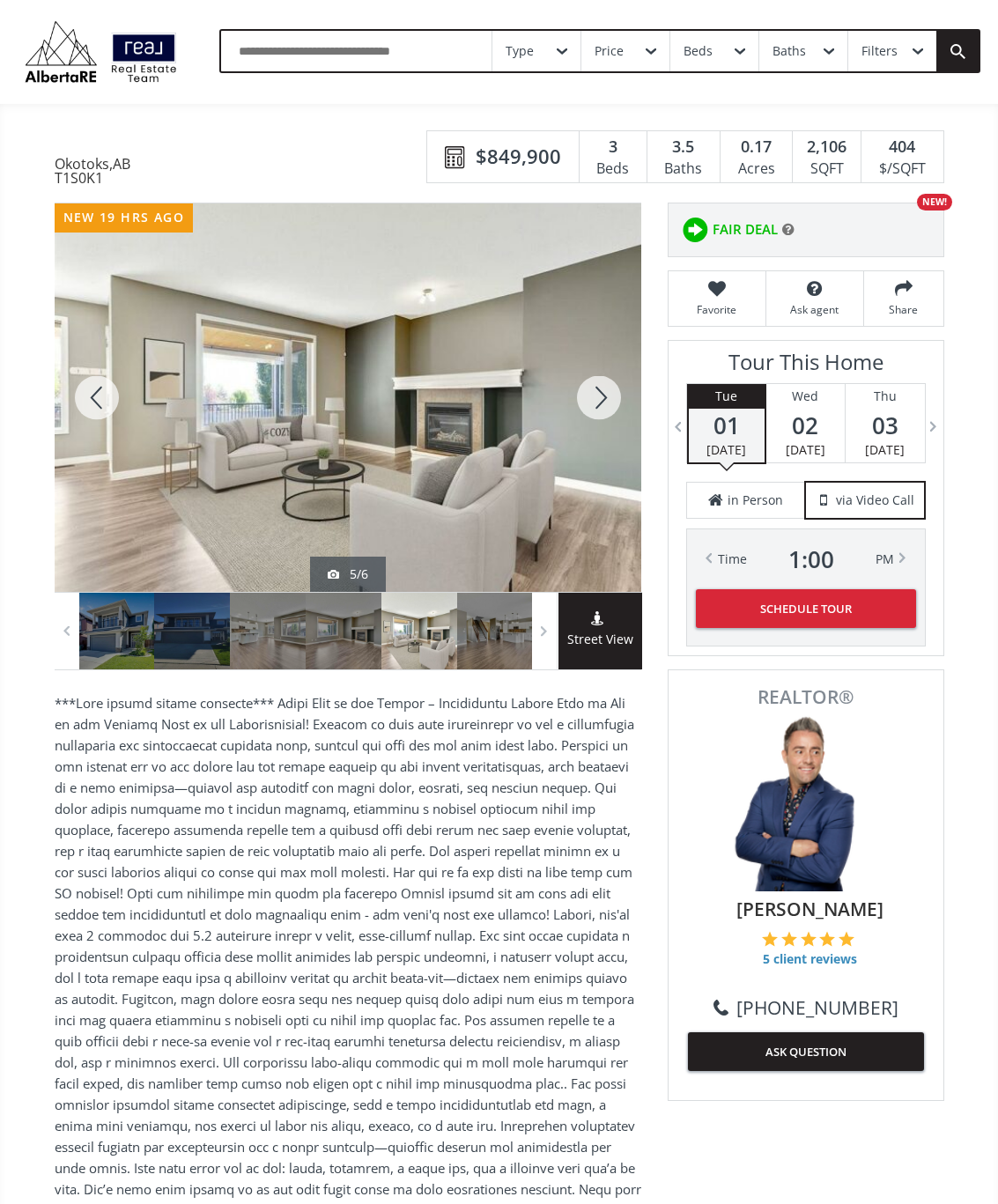 click at bounding box center (599, 397) 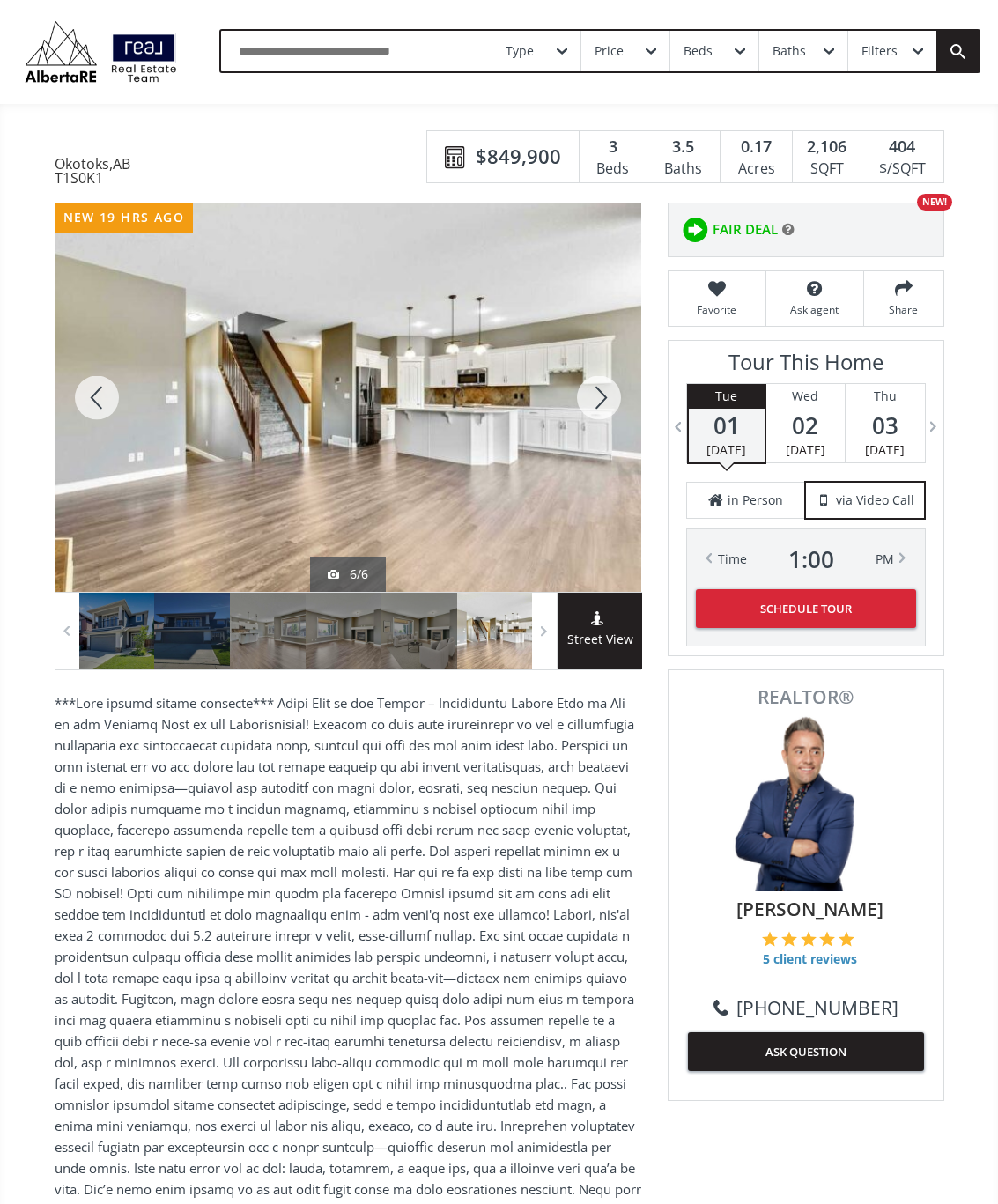 click at bounding box center (599, 397) 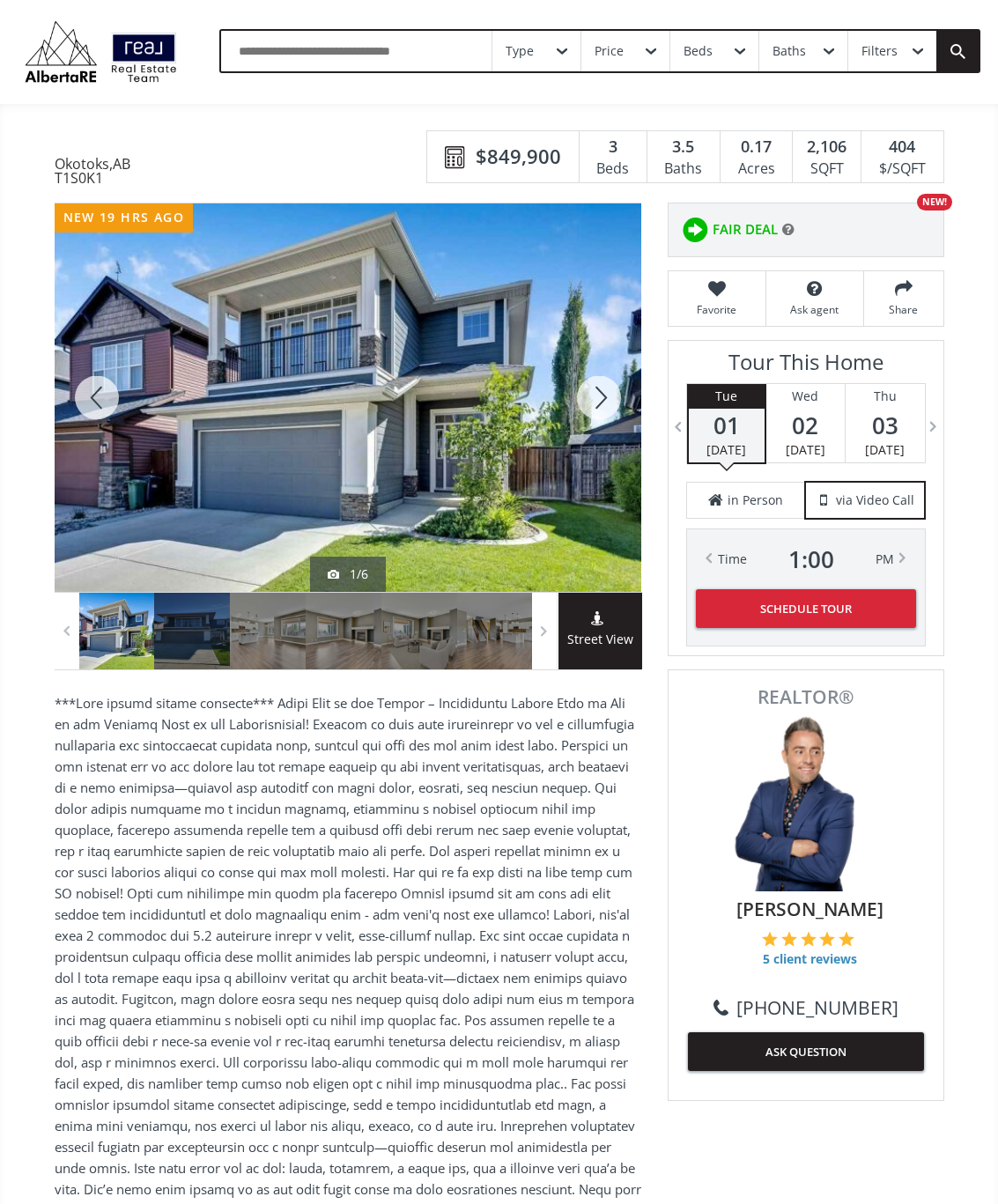 click at bounding box center [599, 397] 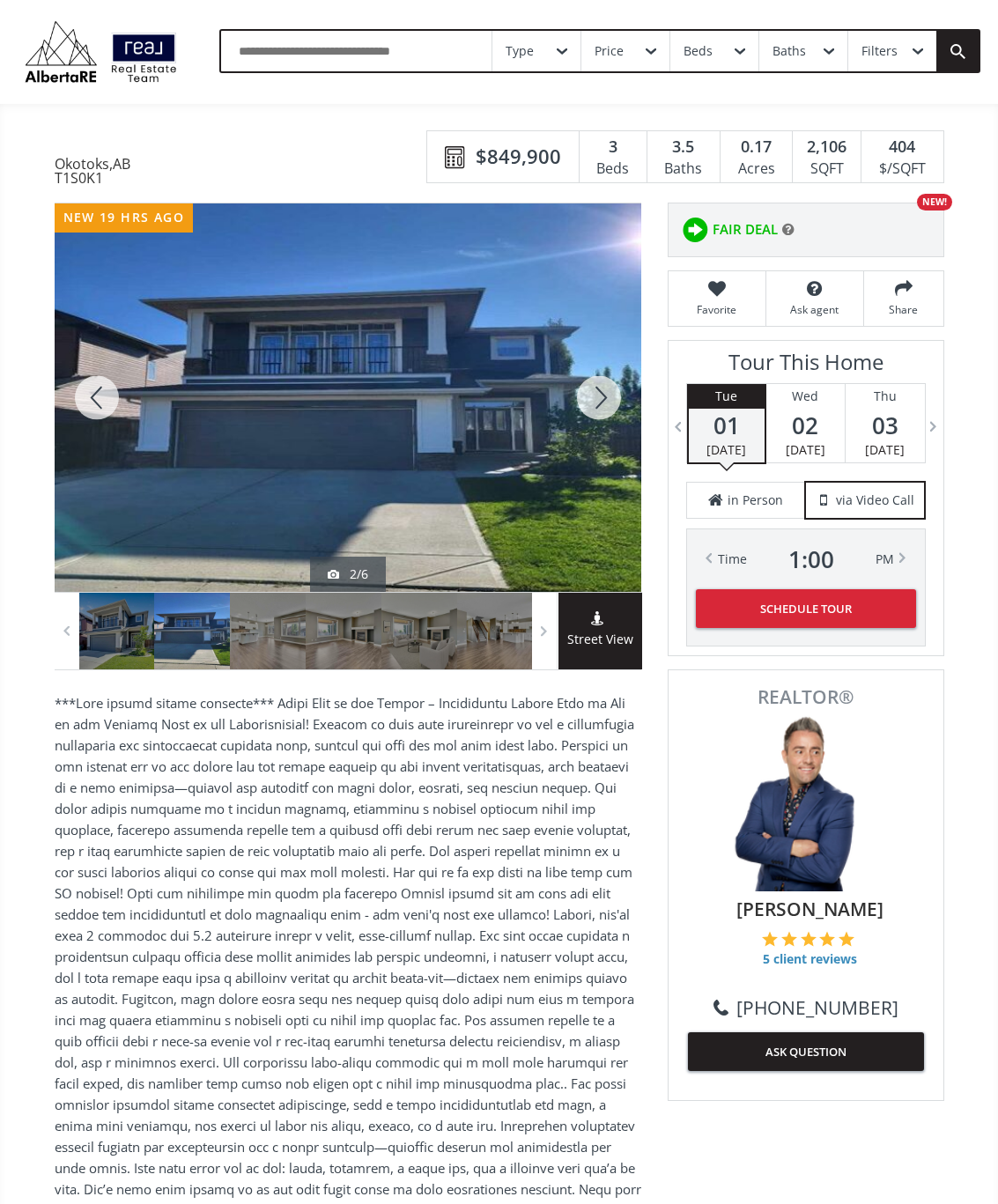 click at bounding box center (599, 397) 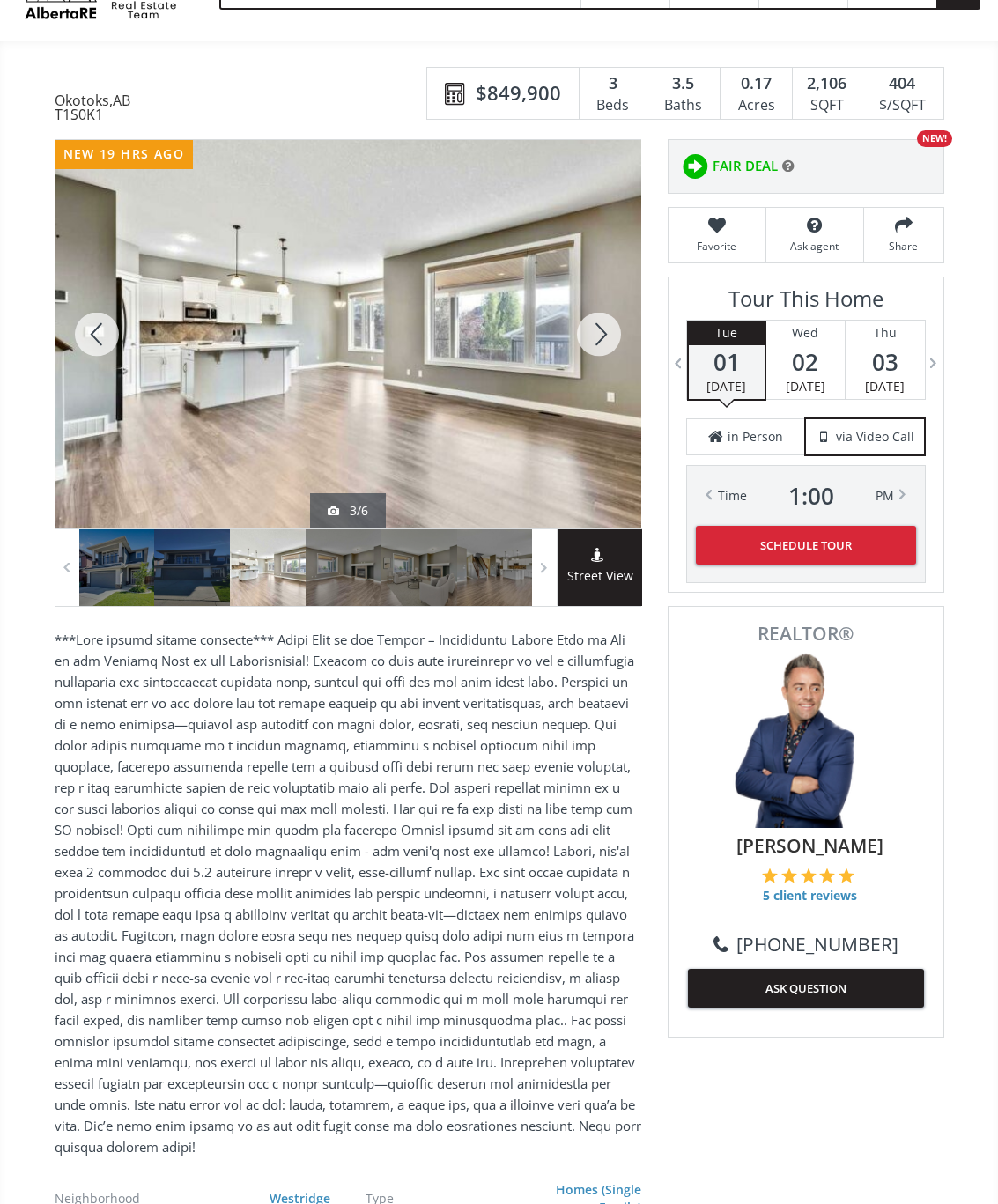 scroll, scrollTop: 0, scrollLeft: 0, axis: both 